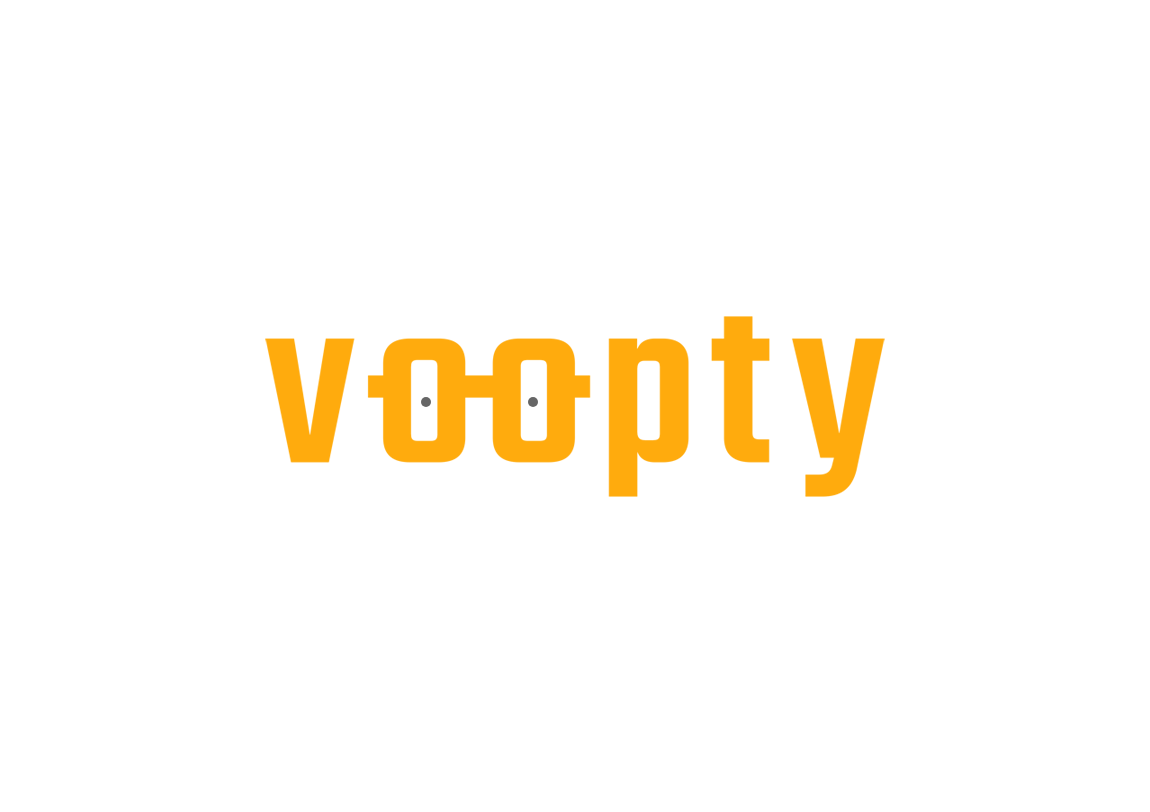 scroll, scrollTop: 0, scrollLeft: 0, axis: both 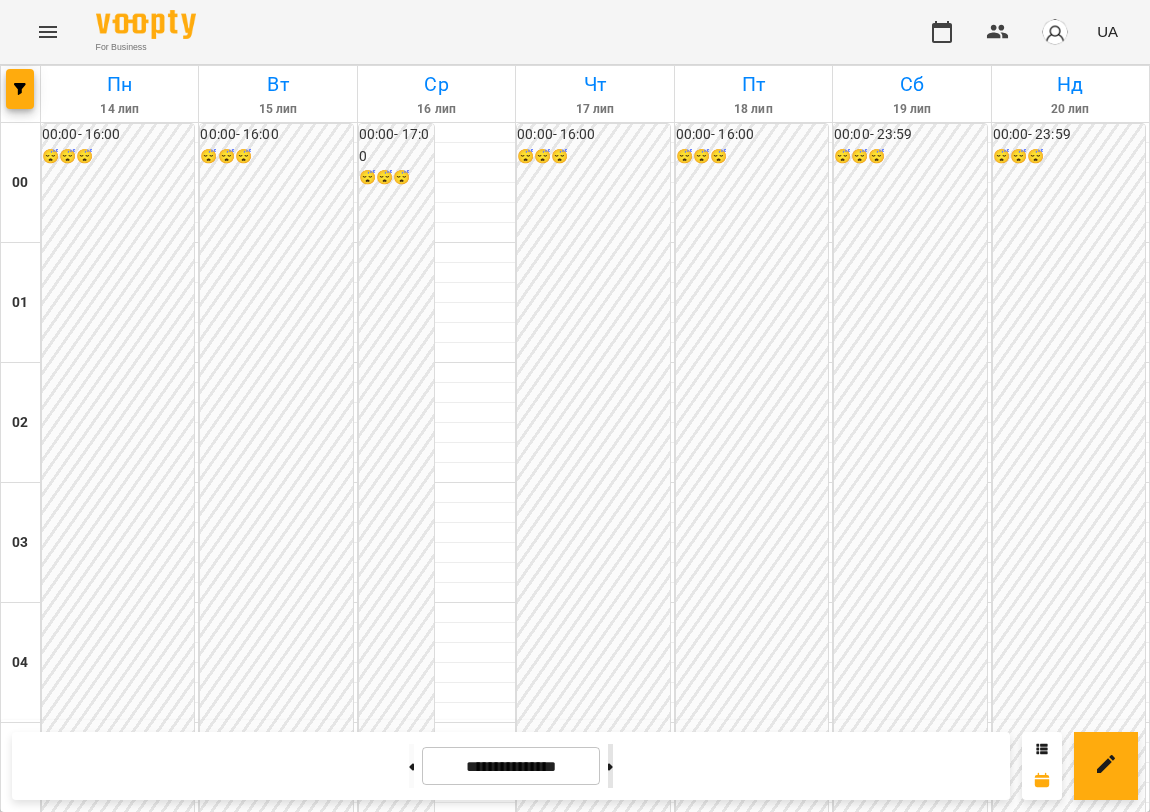 click 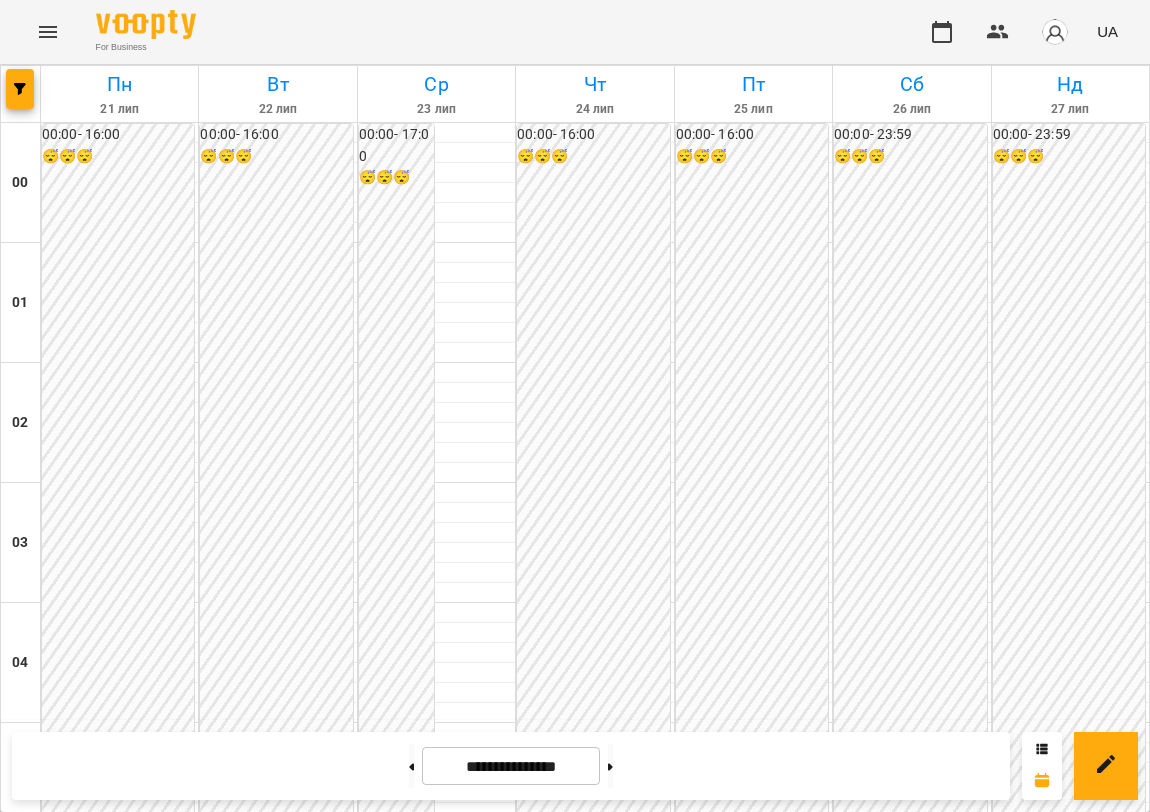 scroll, scrollTop: 2156, scrollLeft: 0, axis: vertical 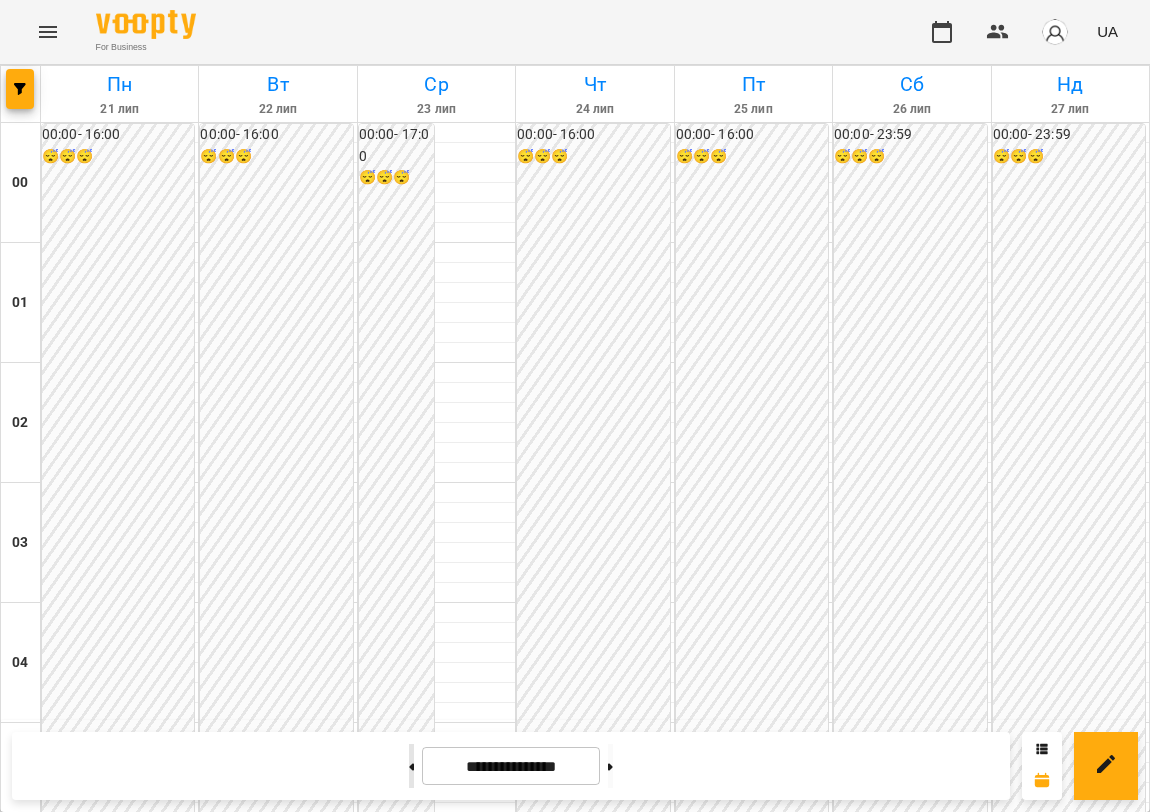 click at bounding box center [411, 766] 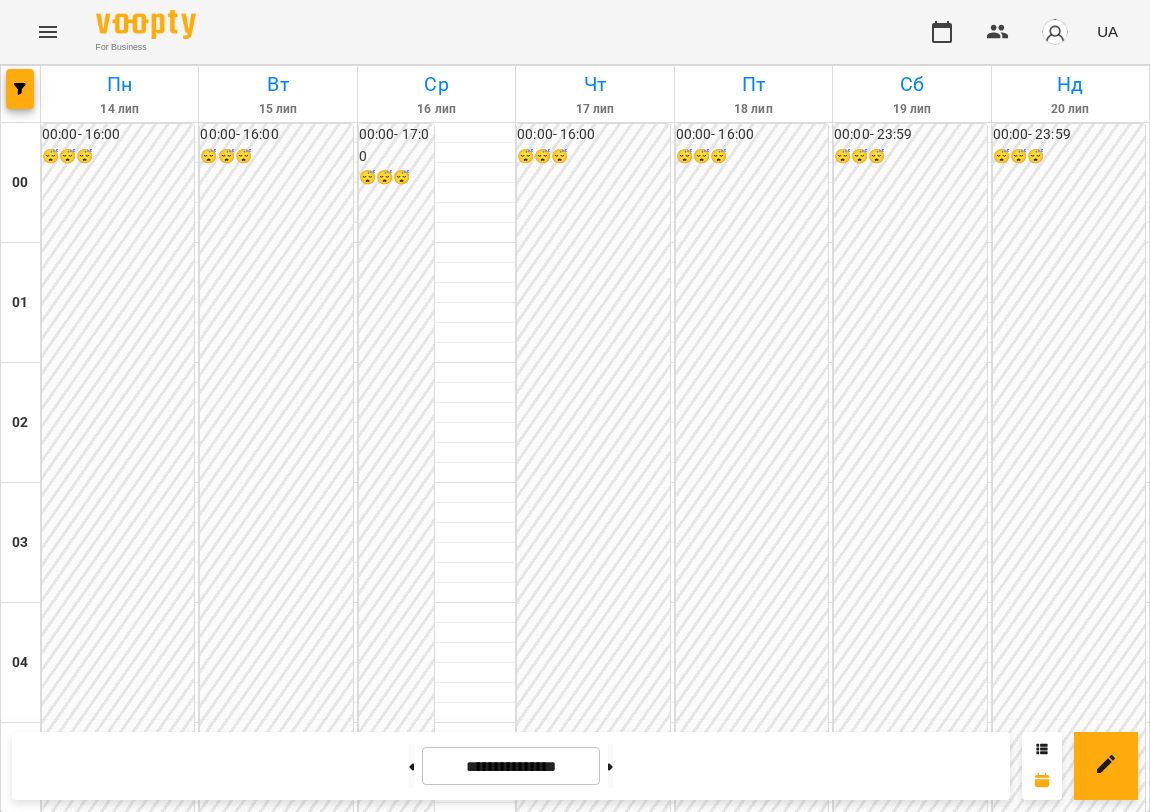 scroll, scrollTop: 1906, scrollLeft: 0, axis: vertical 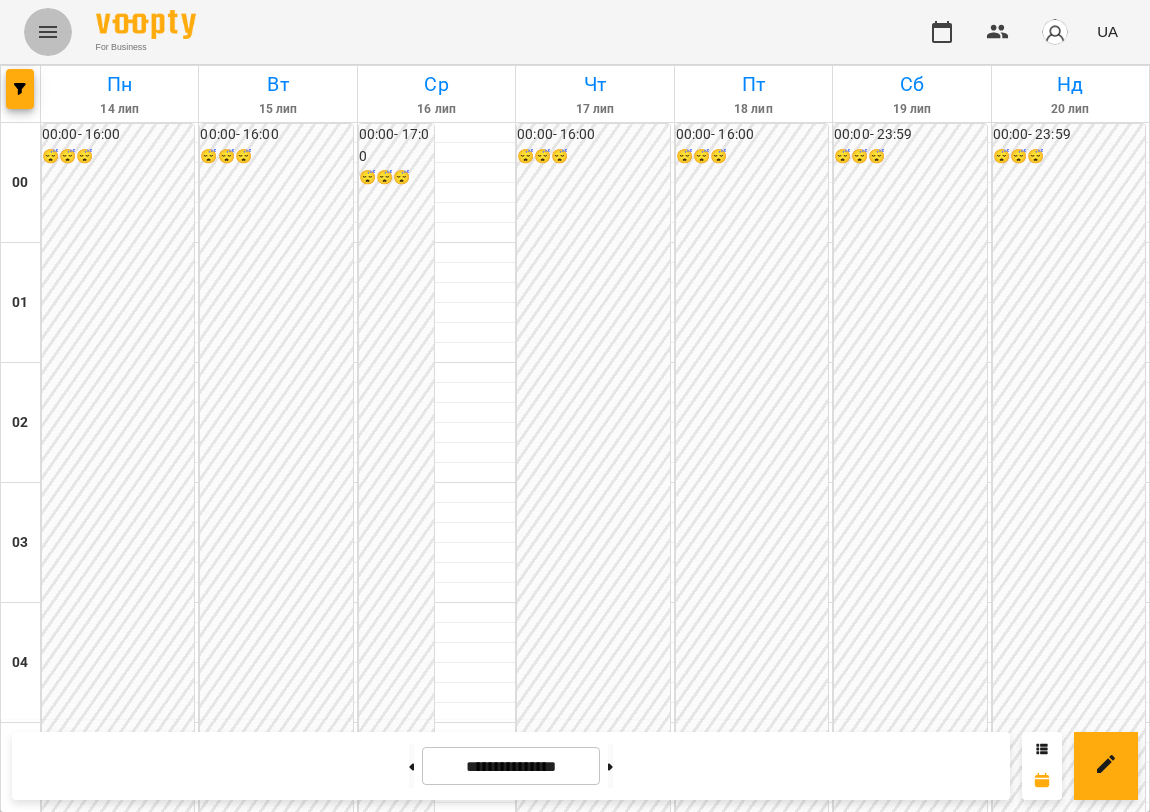 click 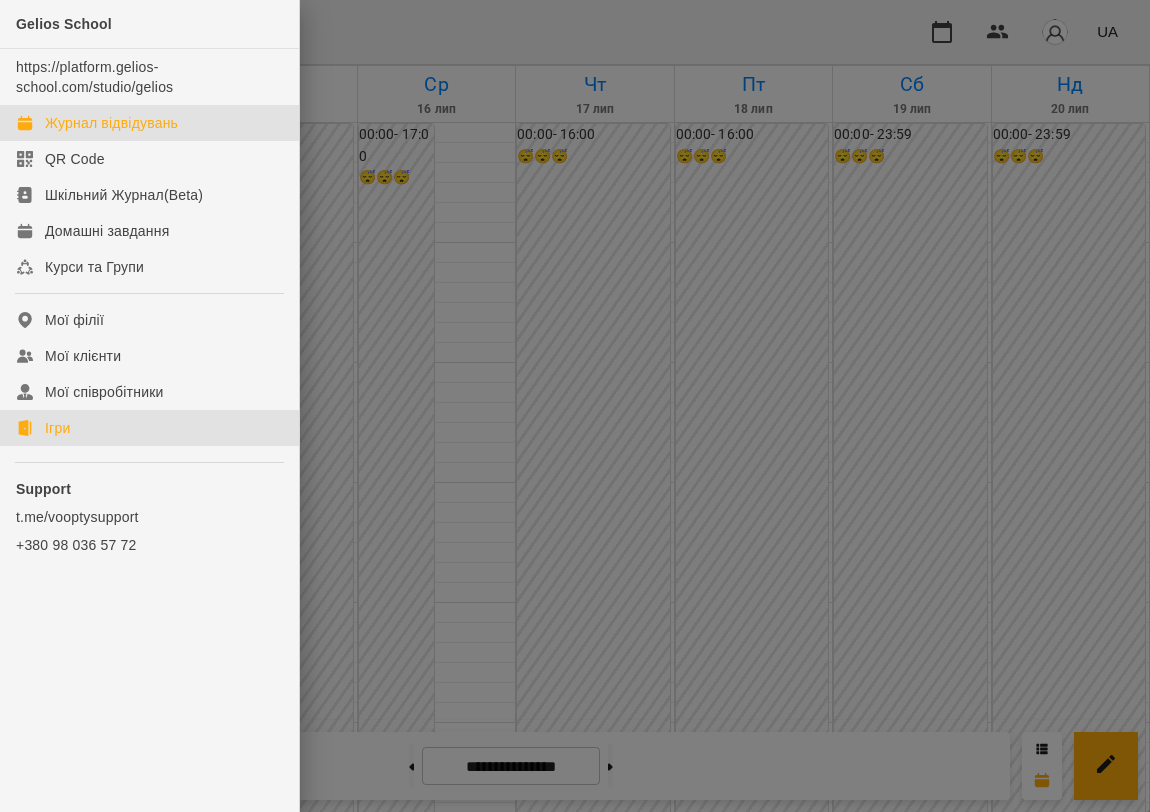 click on "Ігри" 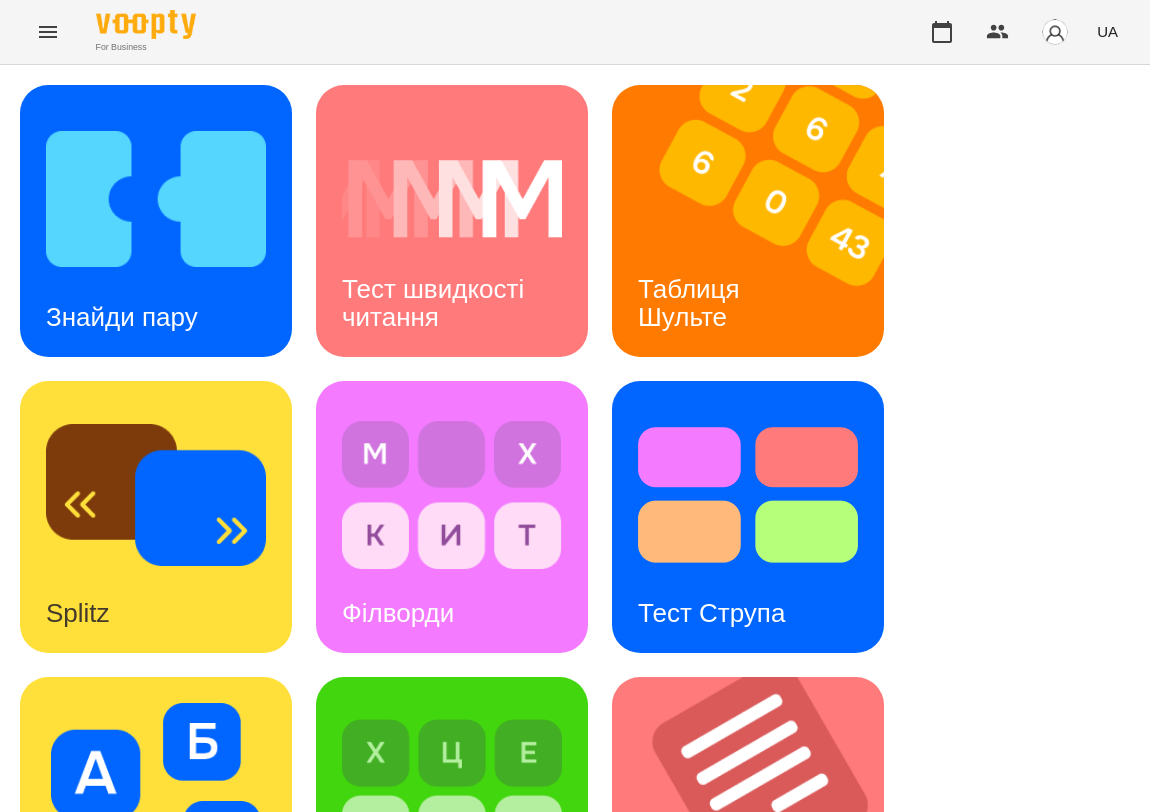 scroll, scrollTop: 875, scrollLeft: 0, axis: vertical 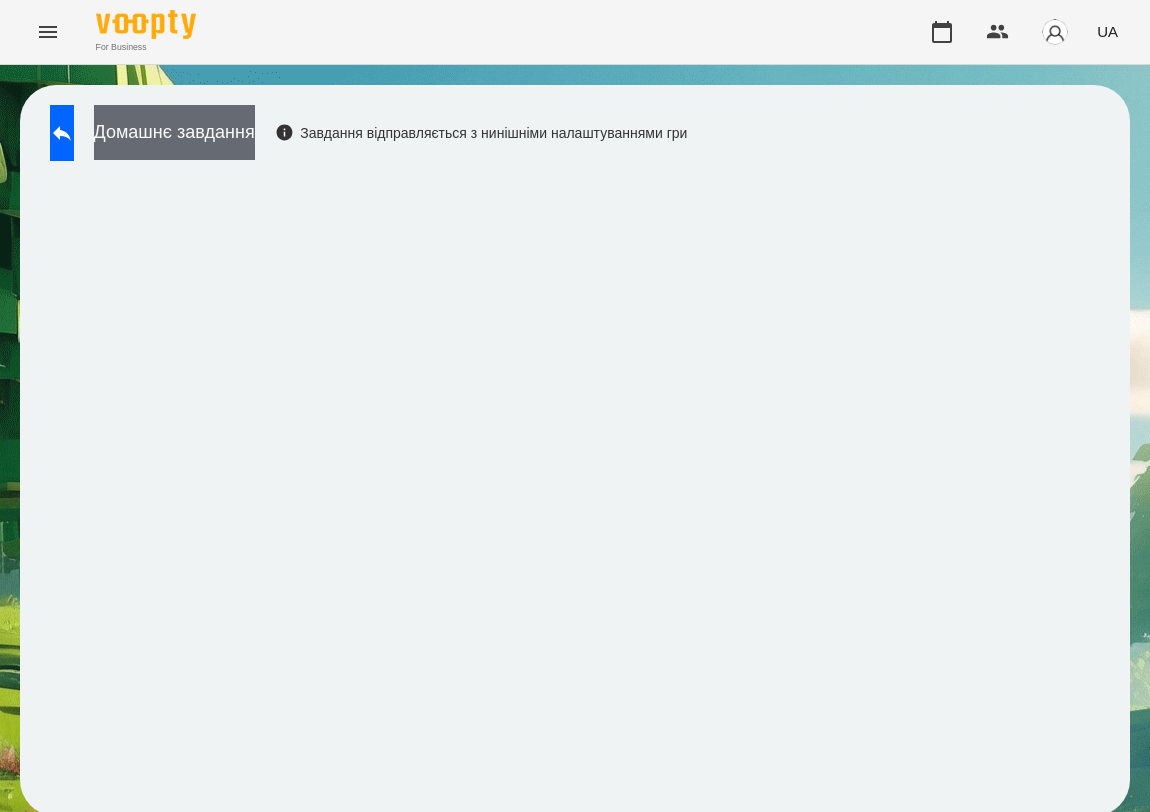 click on "Домашнє завдання" at bounding box center [174, 132] 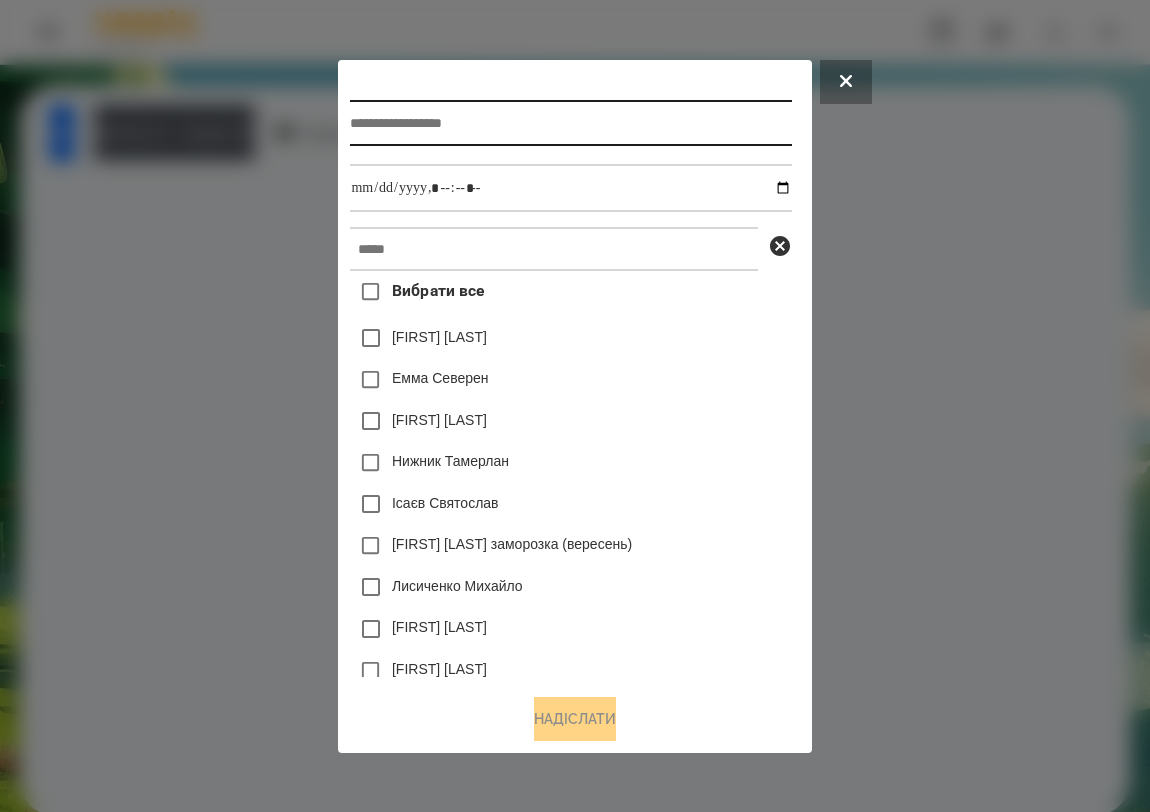 click at bounding box center (570, 123) 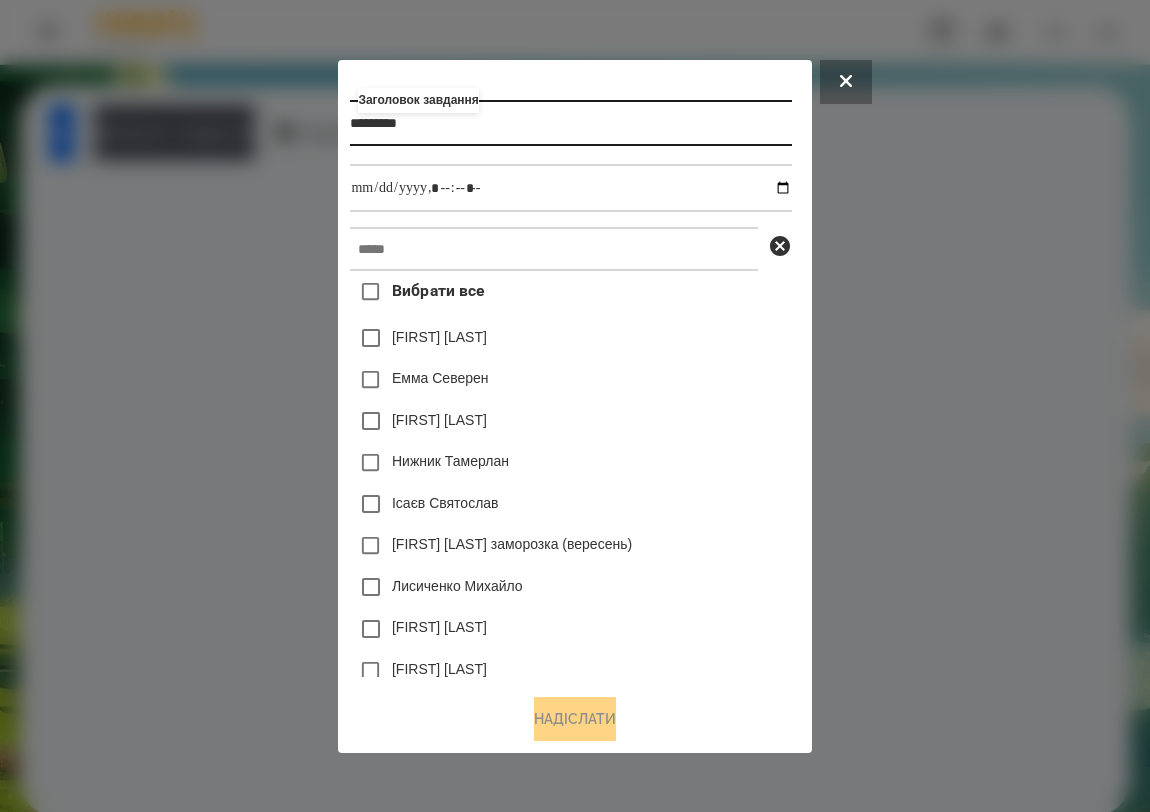type on "*********" 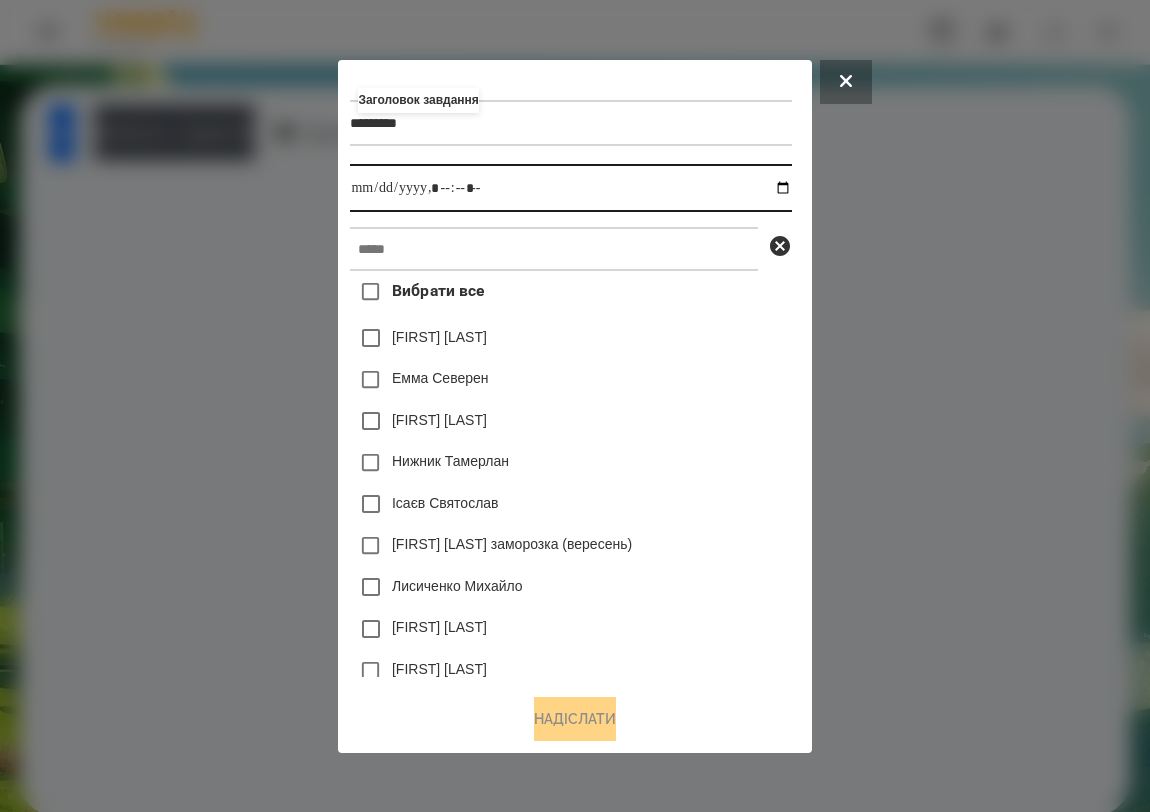 click at bounding box center [570, 188] 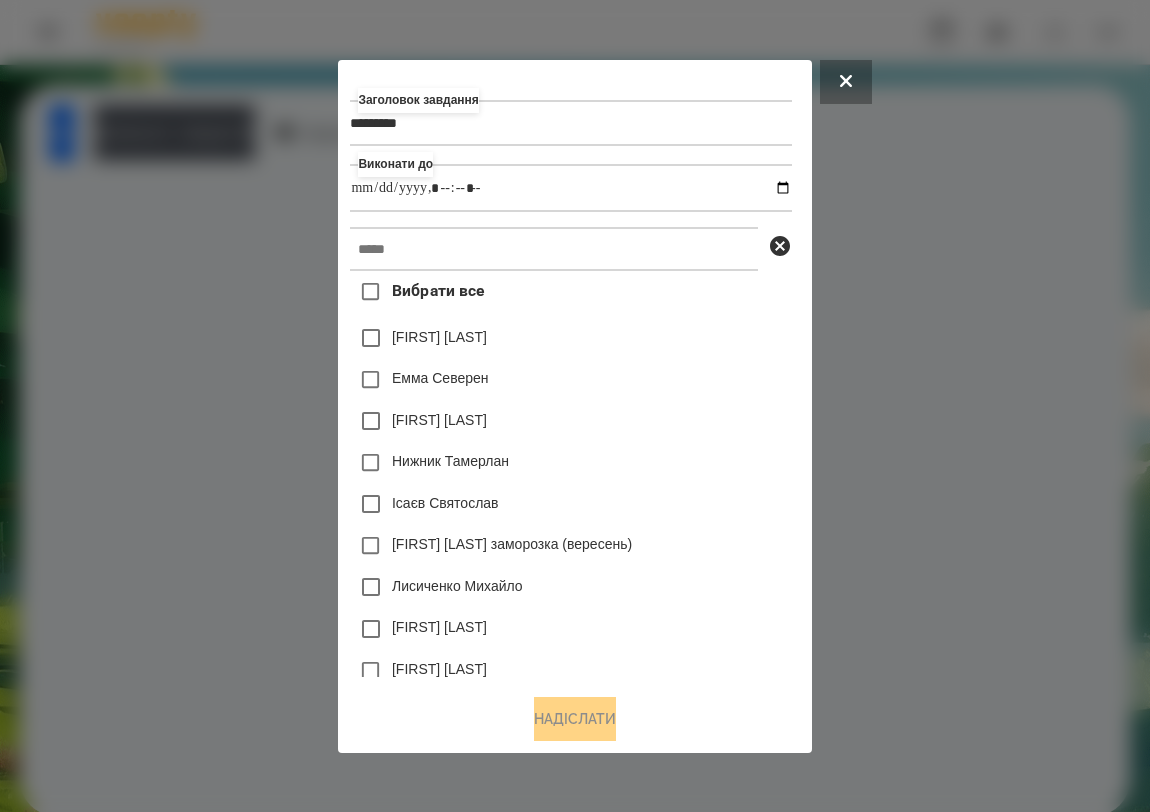 type on "**********" 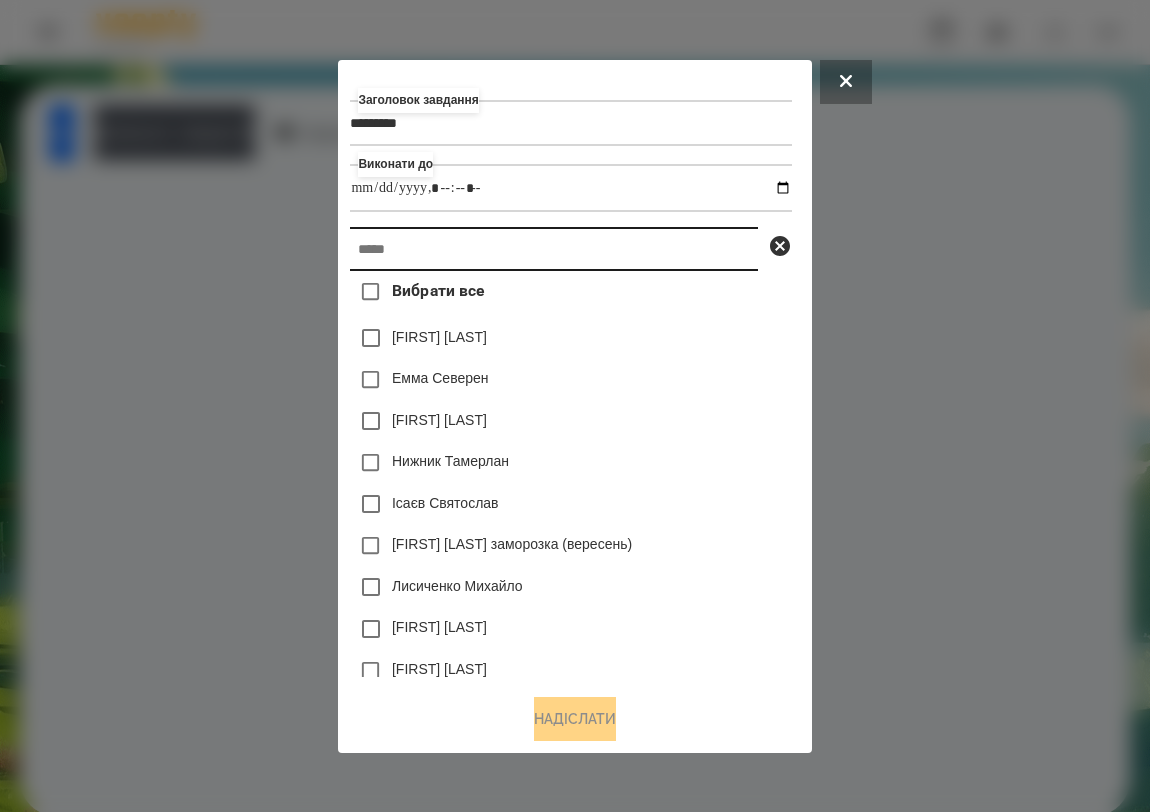 click at bounding box center [554, 249] 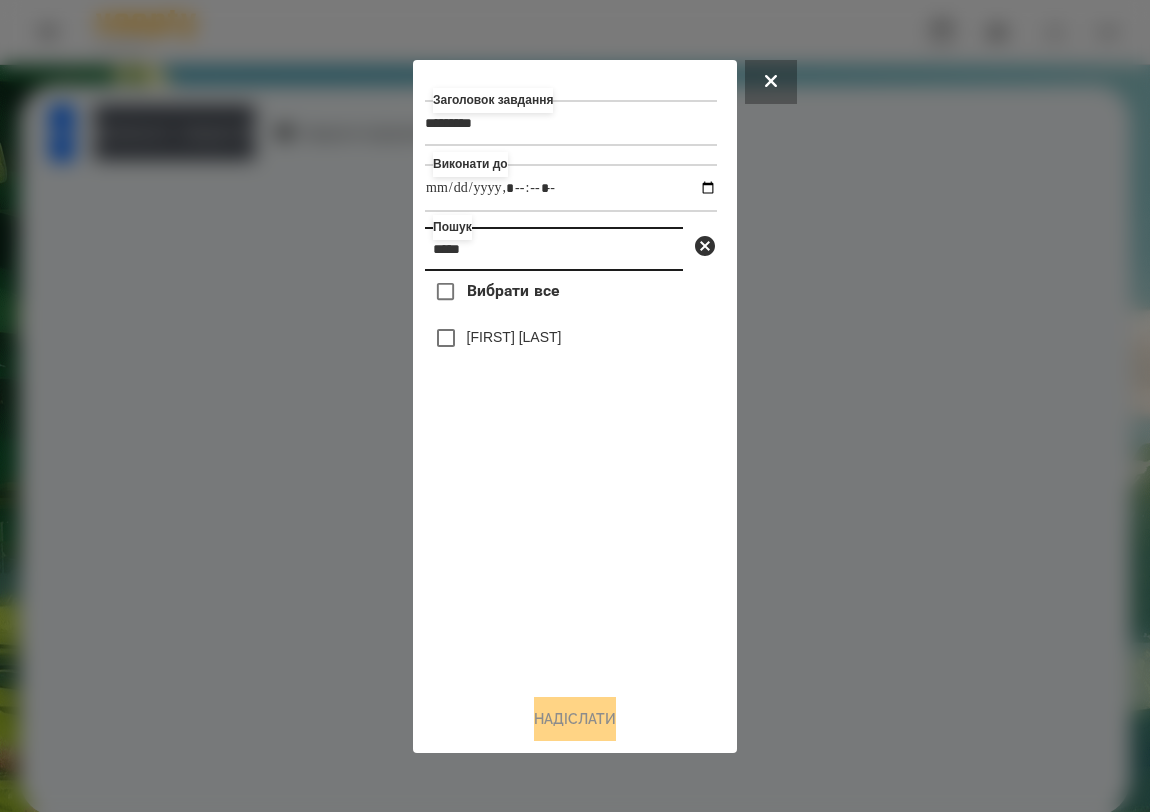type on "*****" 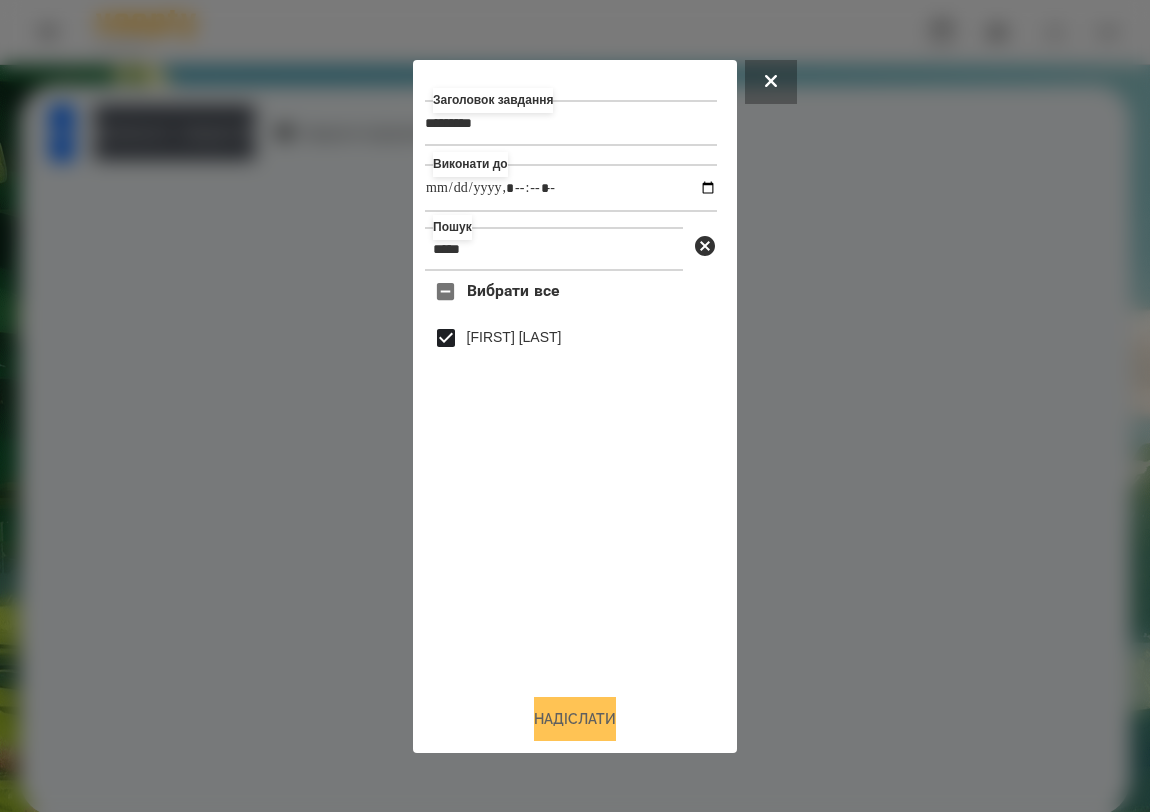 click on "Надіслати" at bounding box center (575, 719) 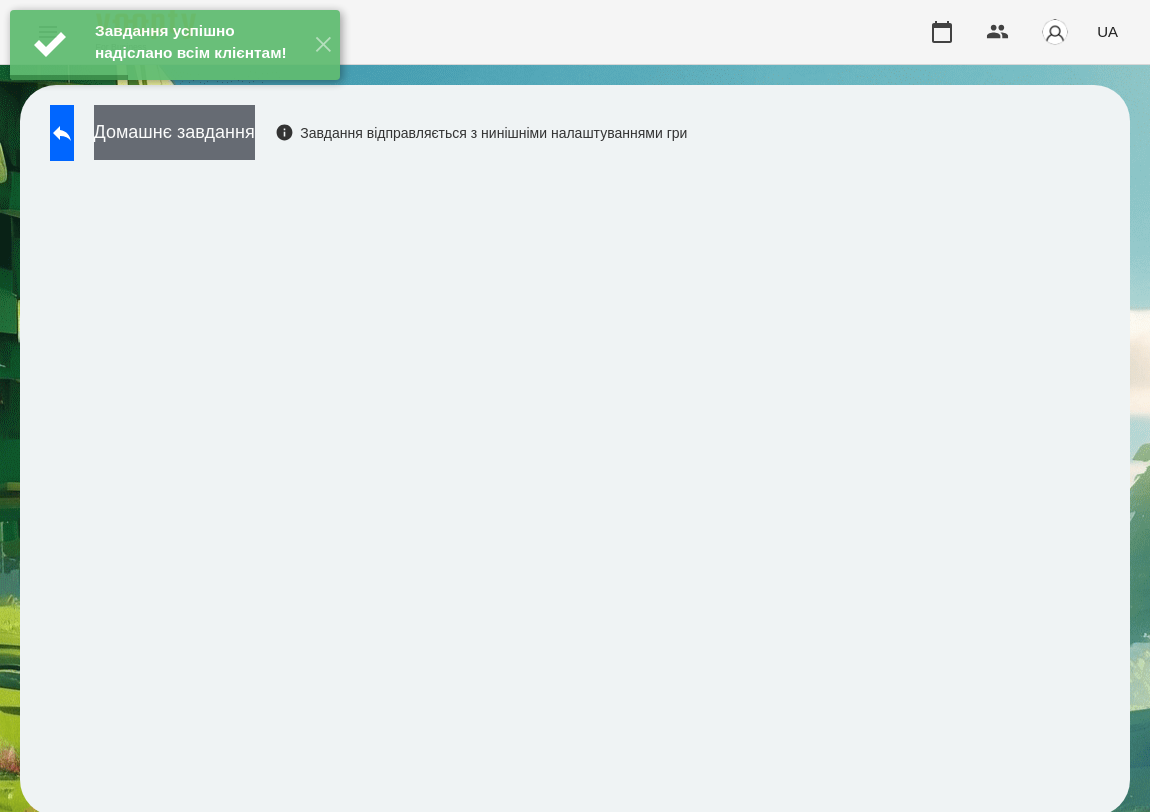 click on "Домашнє завдання" at bounding box center (174, 132) 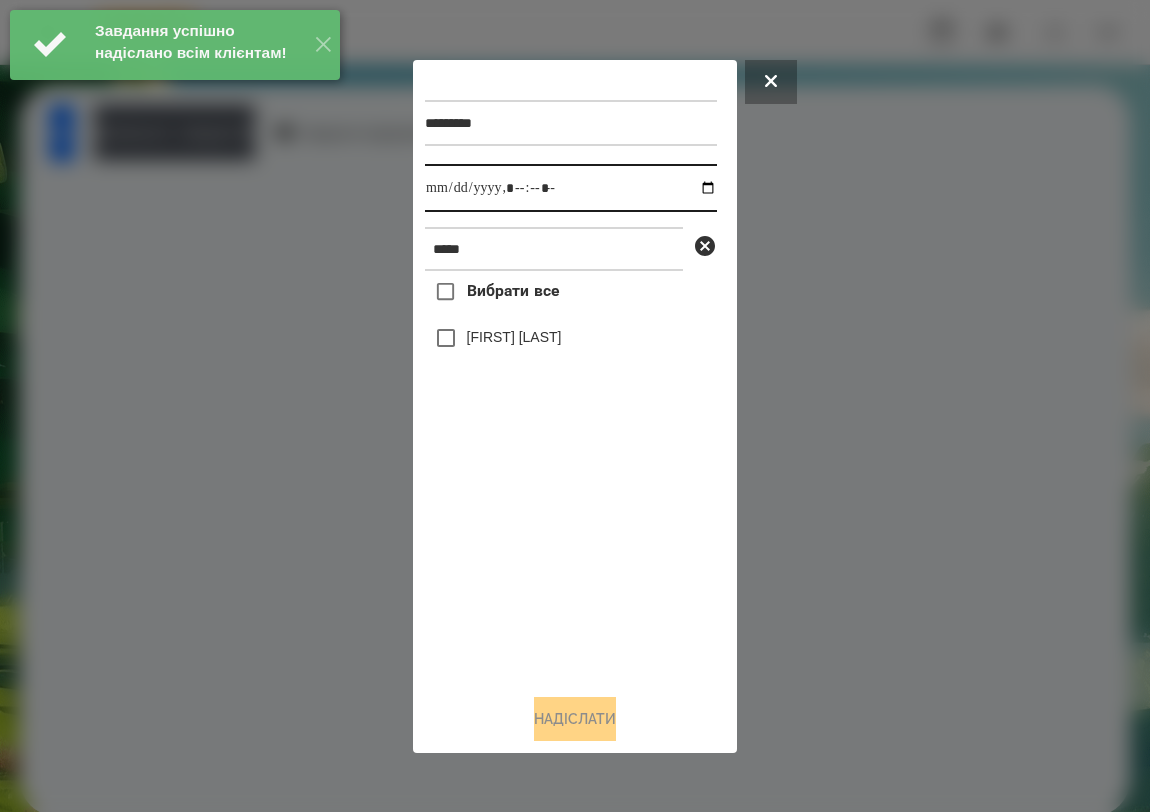 click at bounding box center [571, 188] 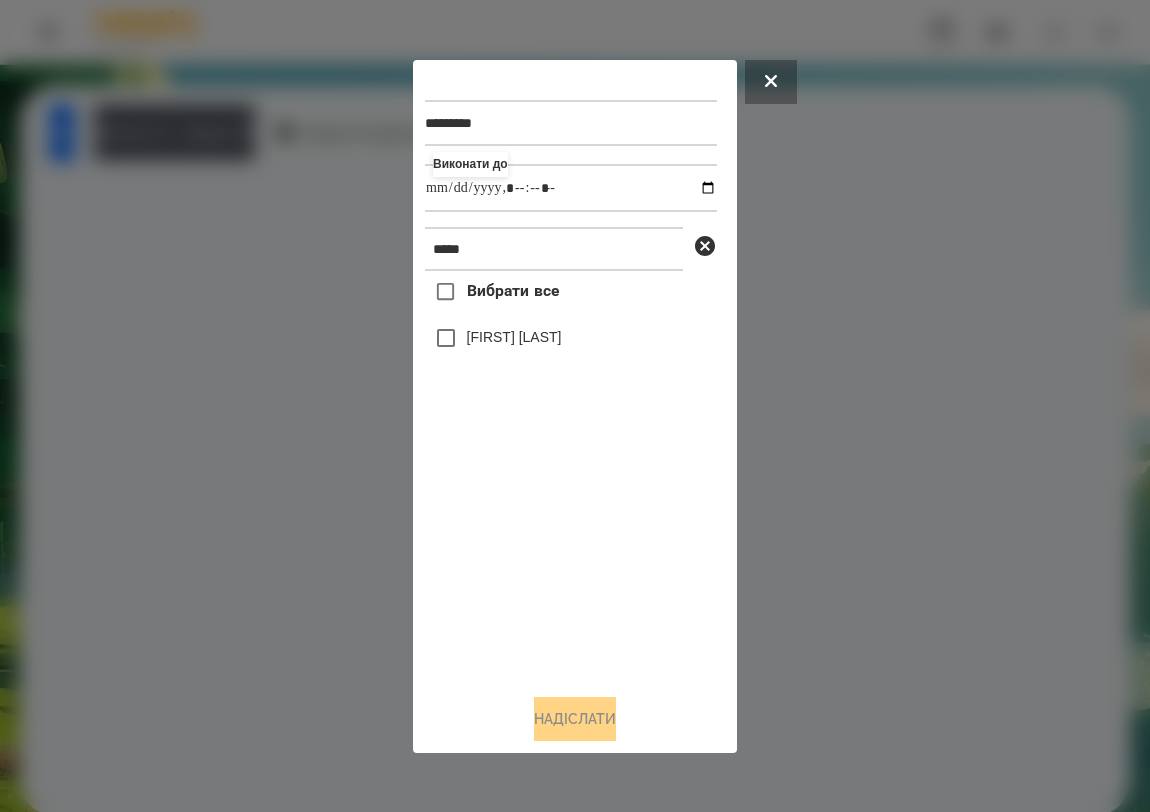 type on "**********" 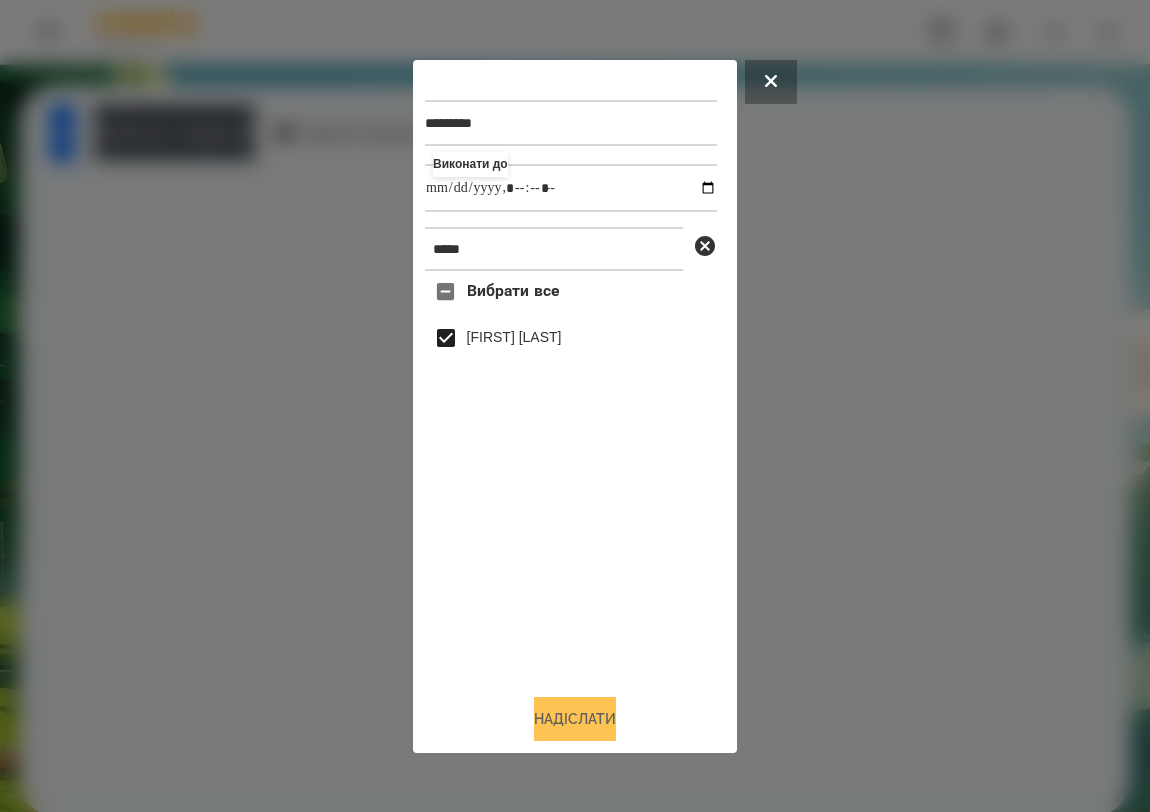 click on "Надіслати" at bounding box center (575, 719) 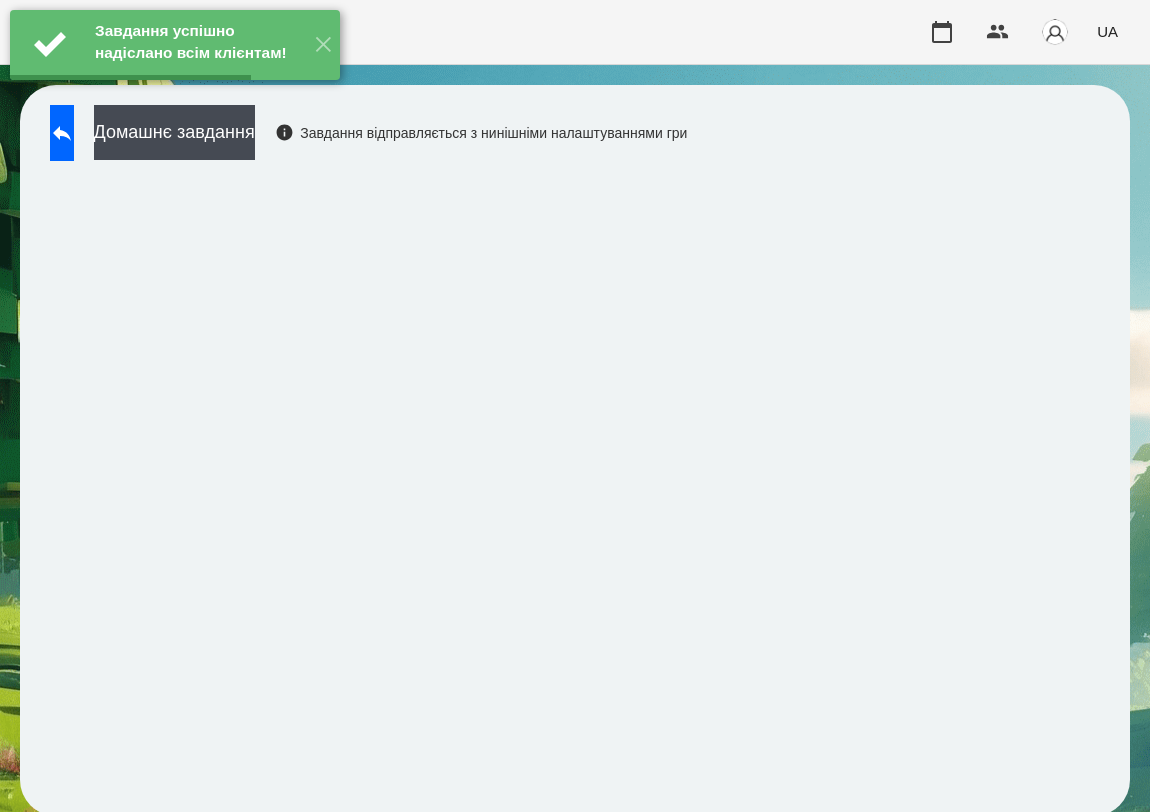 click on "Домашнє завдання" at bounding box center (174, 132) 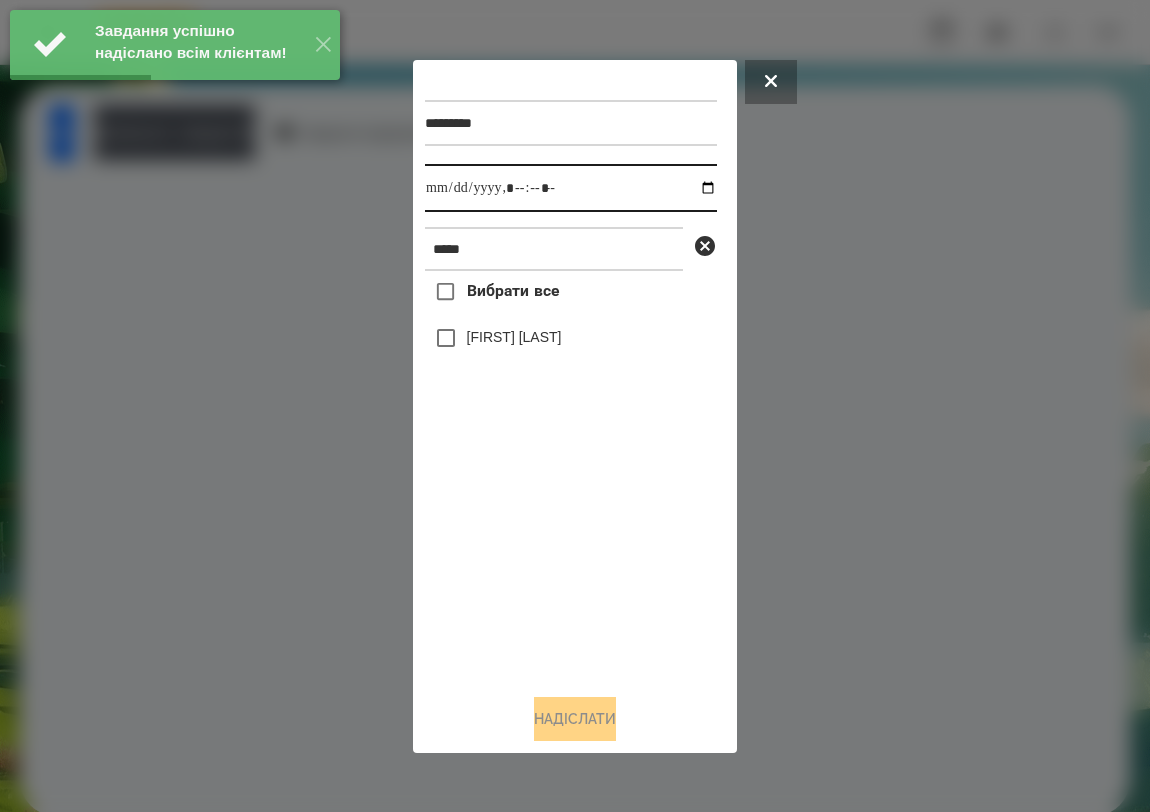 click at bounding box center [571, 188] 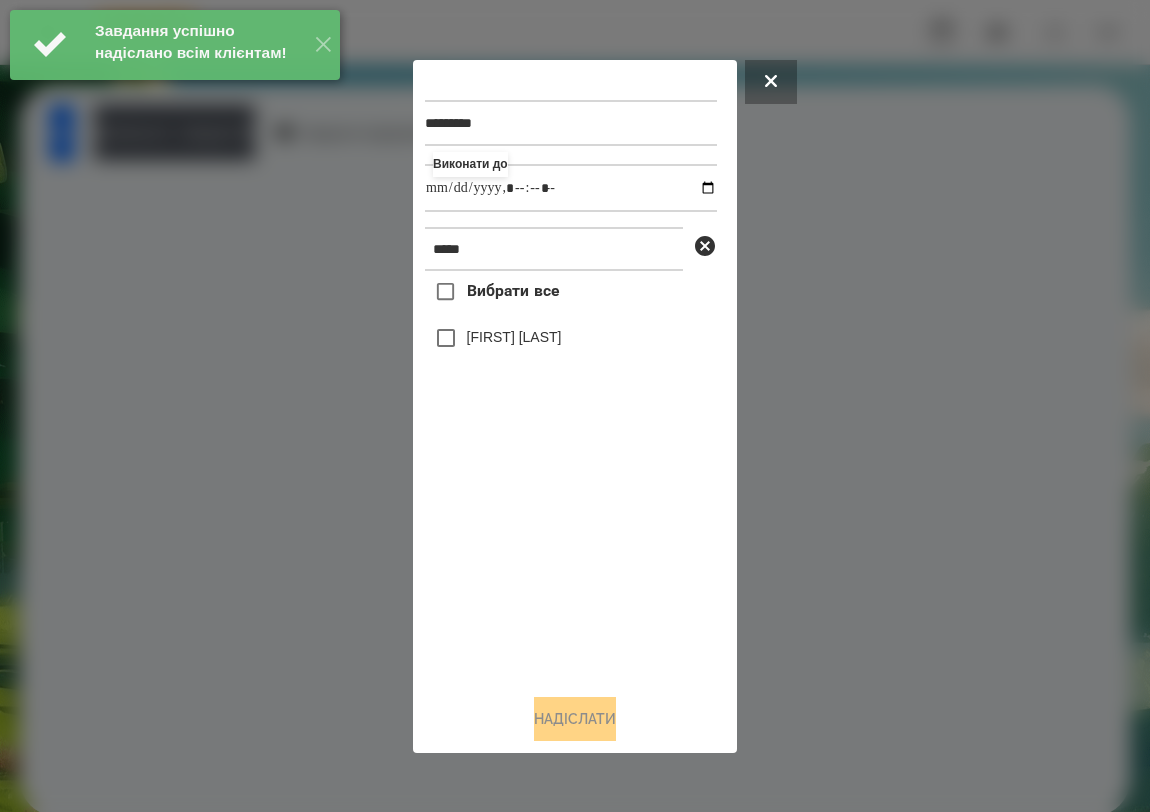 type on "**********" 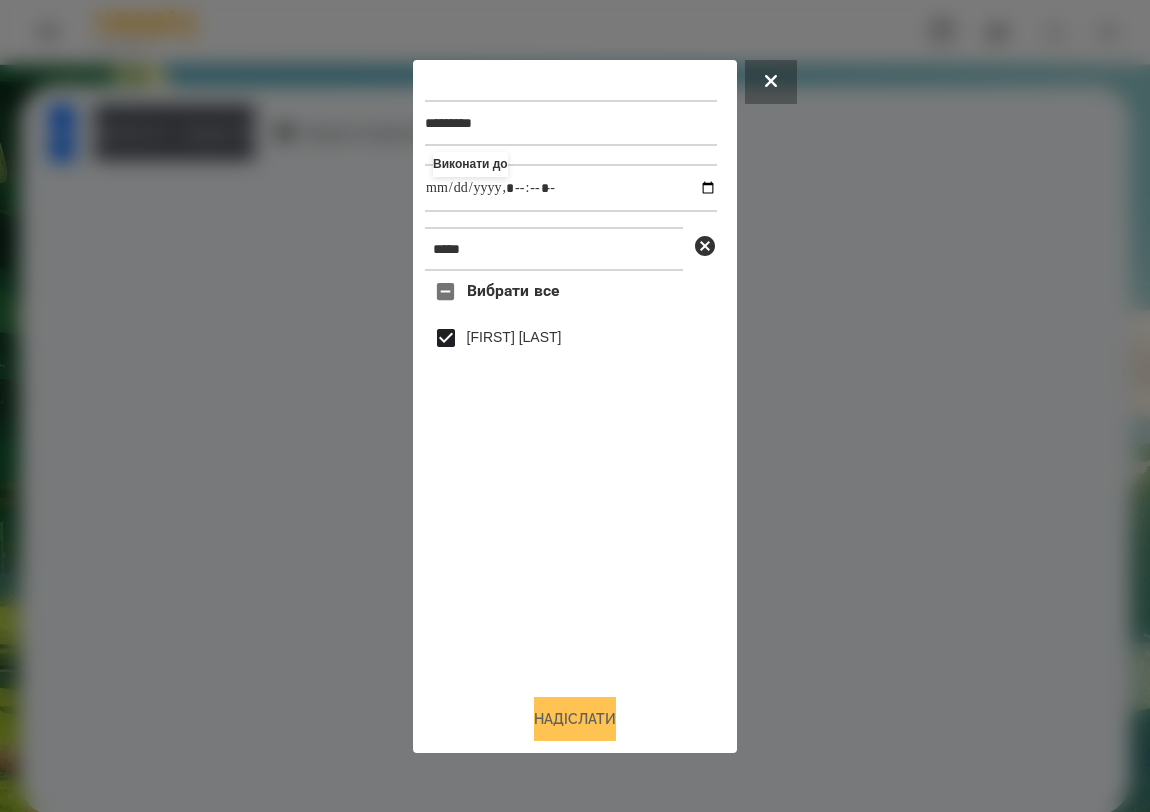 click on "Надіслати" at bounding box center (575, 719) 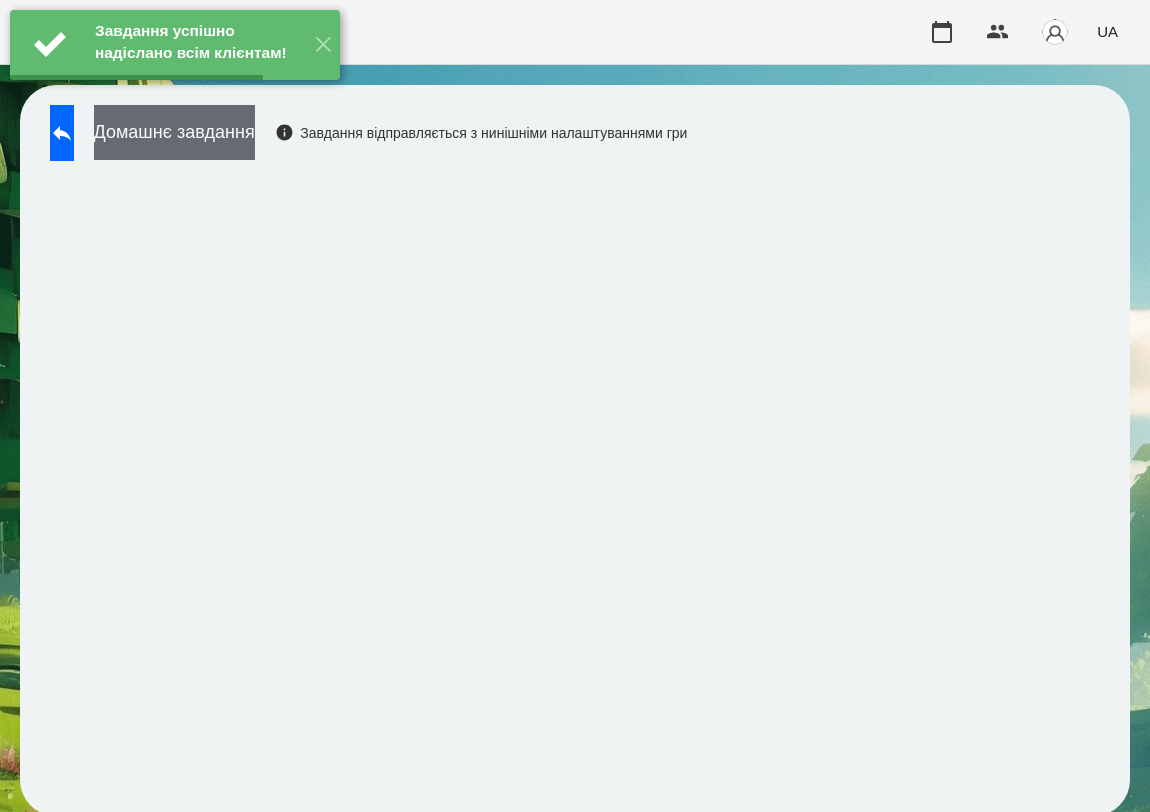 click on "Домашнє завдання" at bounding box center (174, 132) 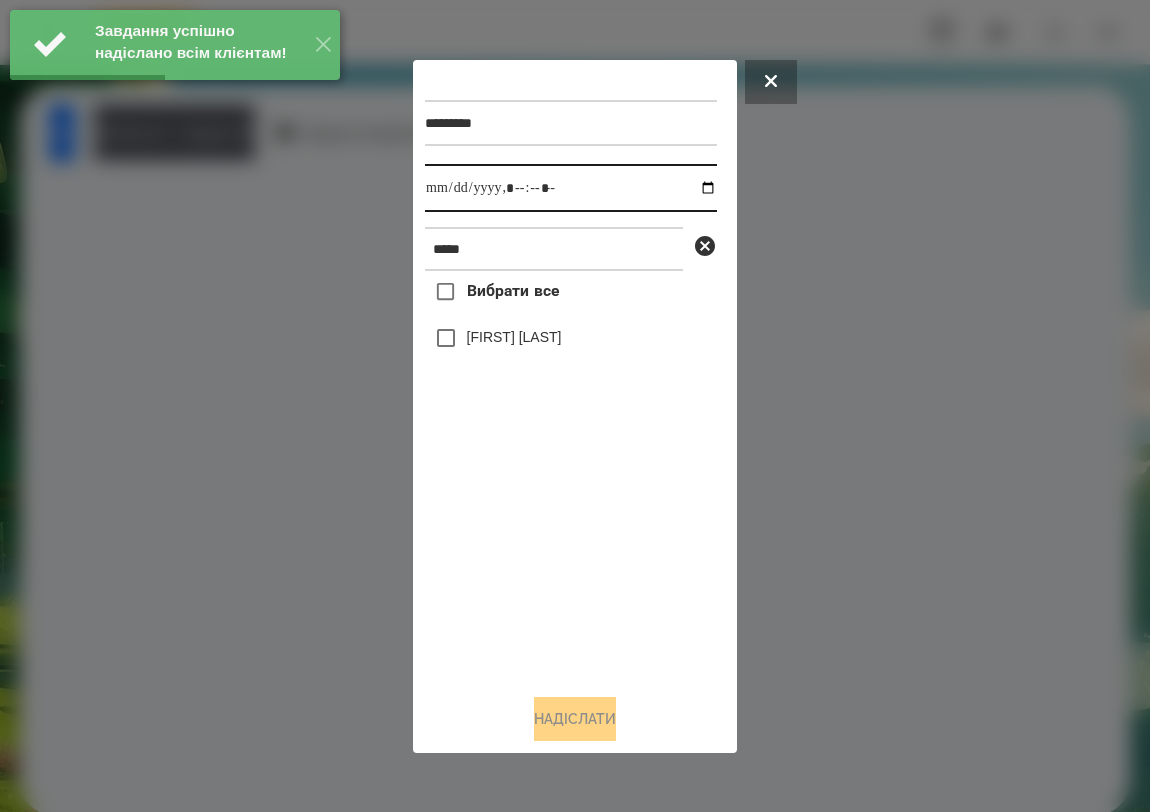 click at bounding box center [571, 188] 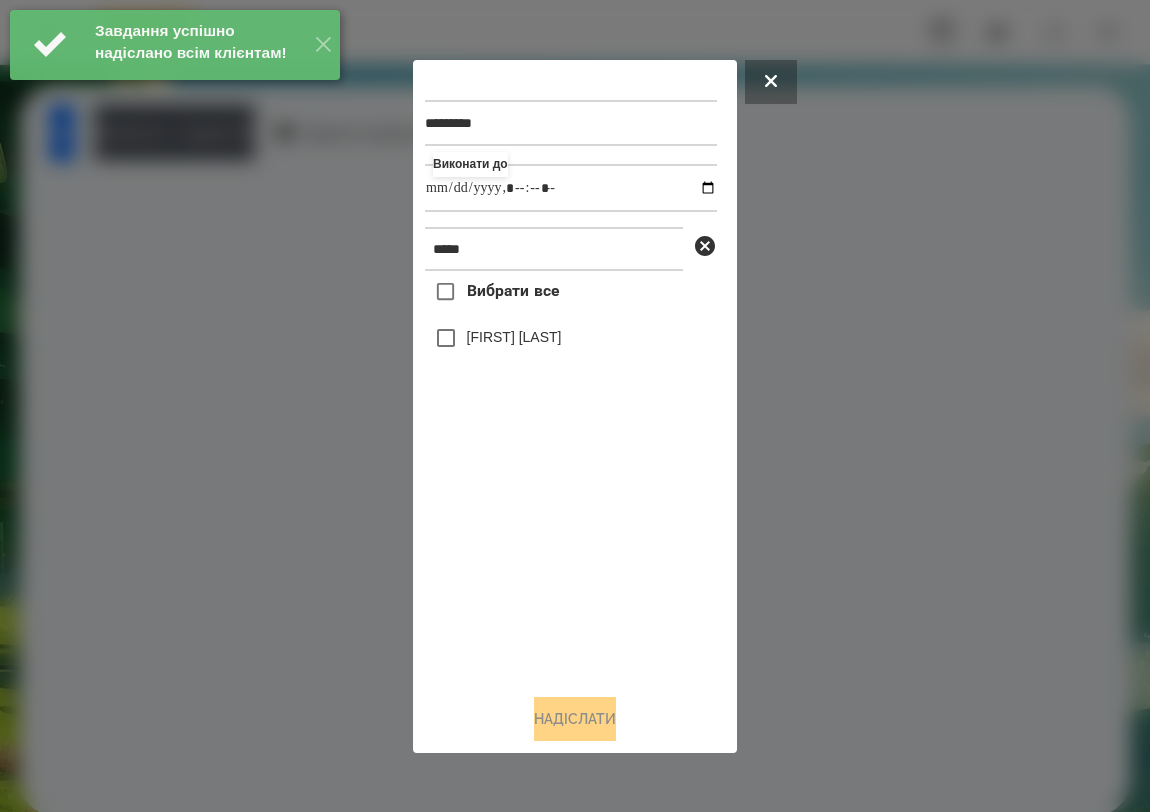 type on "**********" 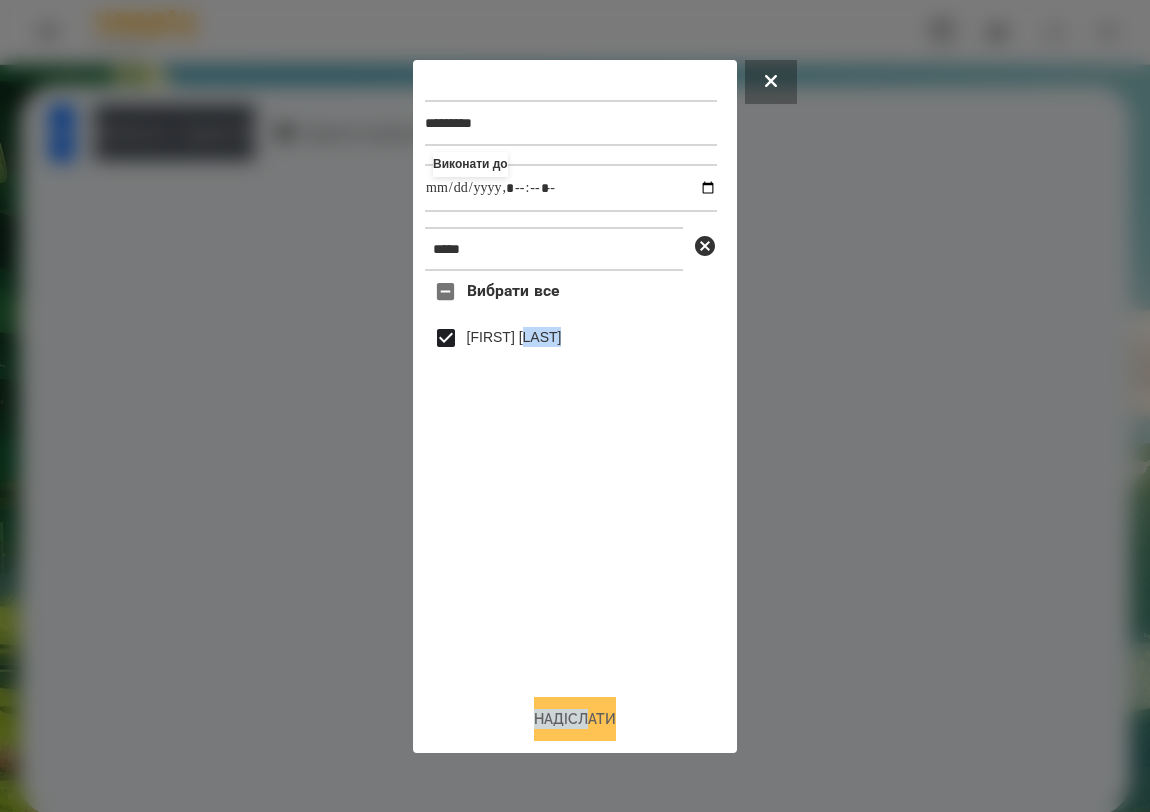 click on "Надіслати" at bounding box center [575, 719] 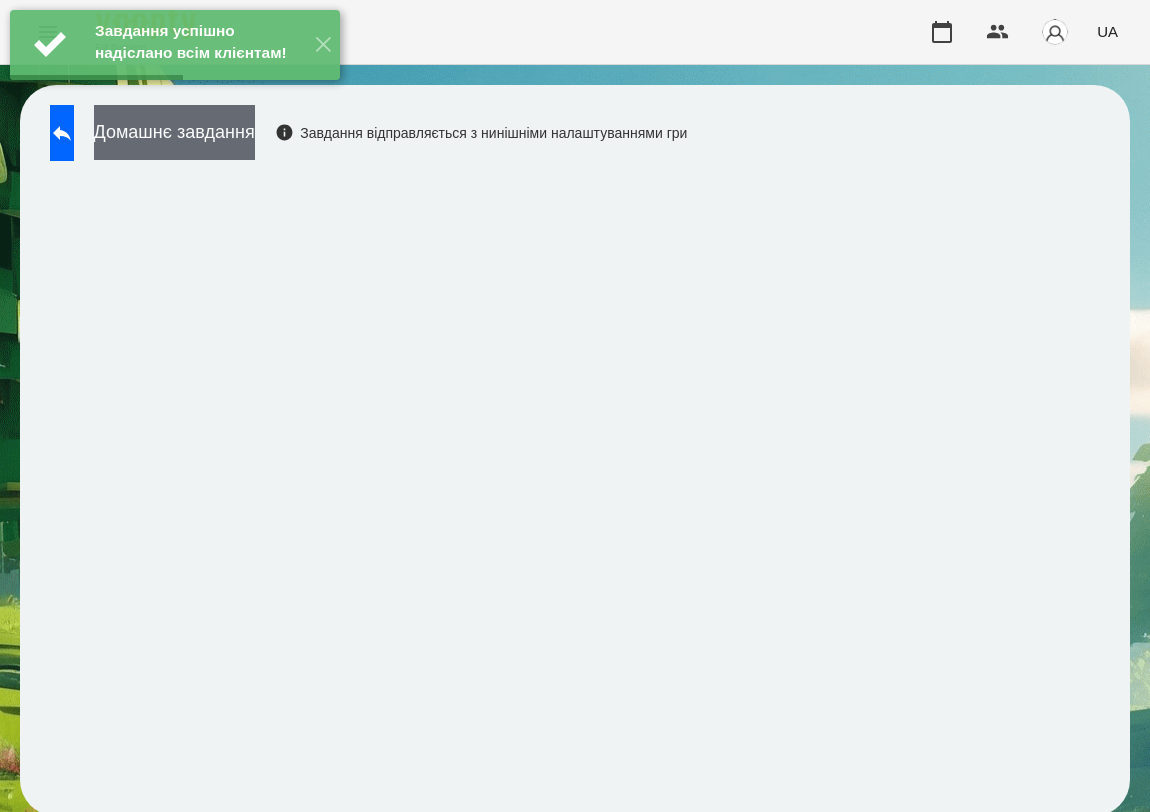 click on "Домашнє завдання" at bounding box center (174, 132) 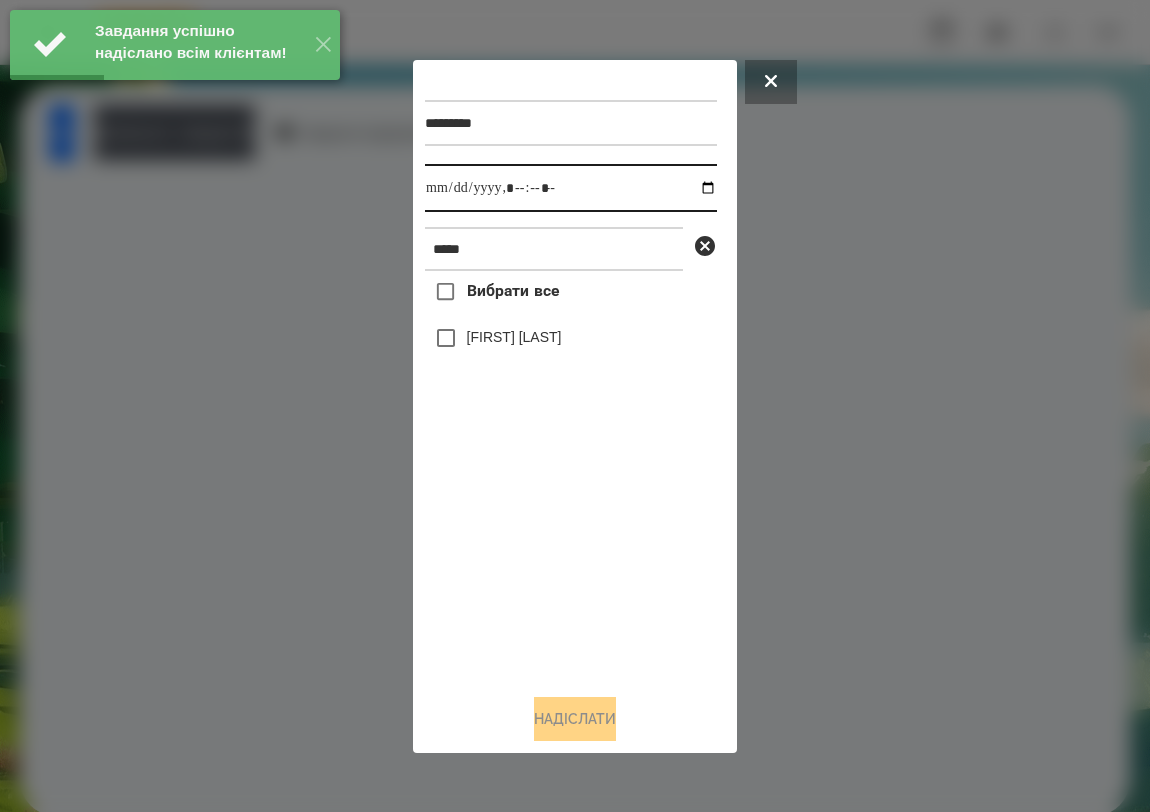 click at bounding box center (571, 188) 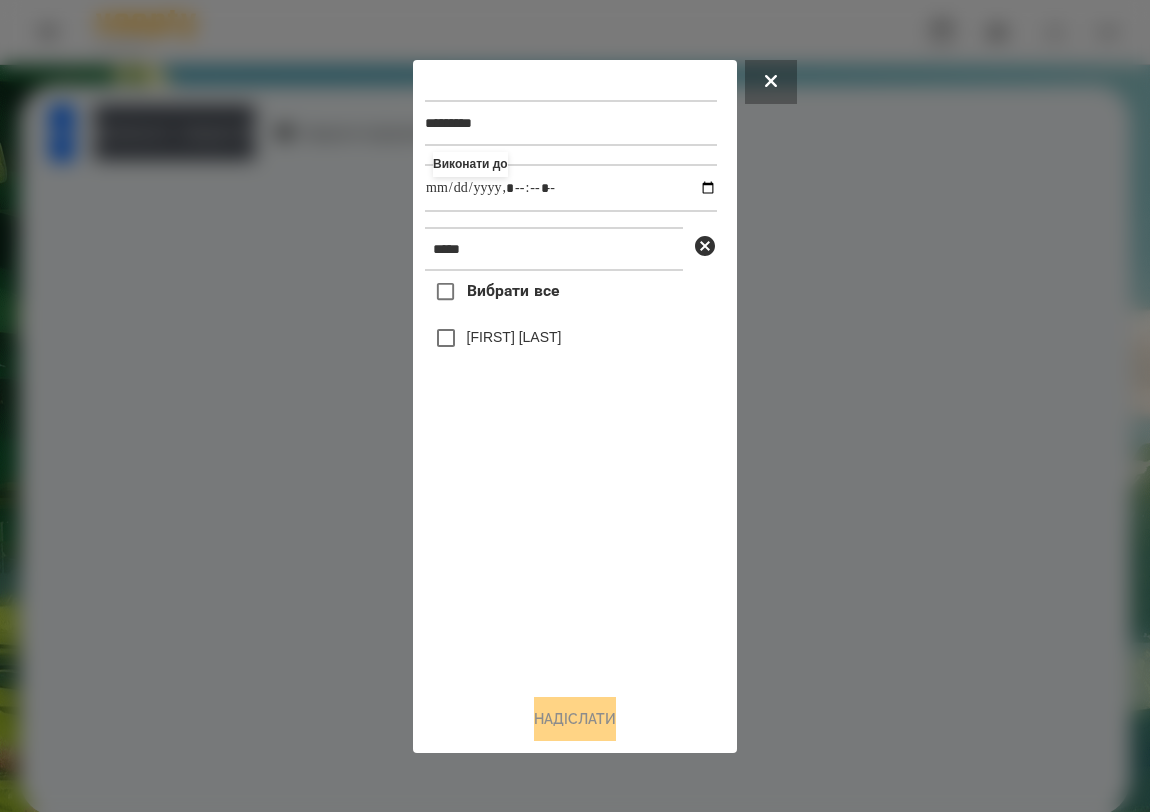 type on "**********" 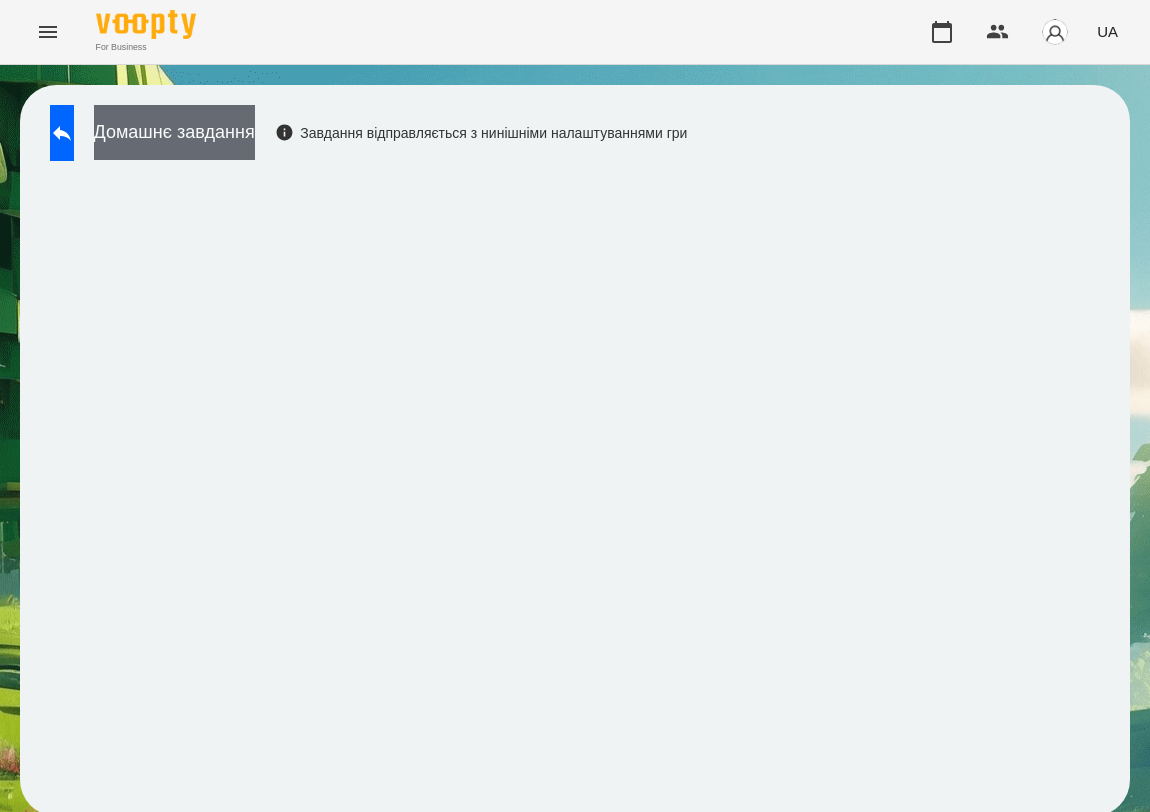 click on "Домашнє завдання" at bounding box center (174, 132) 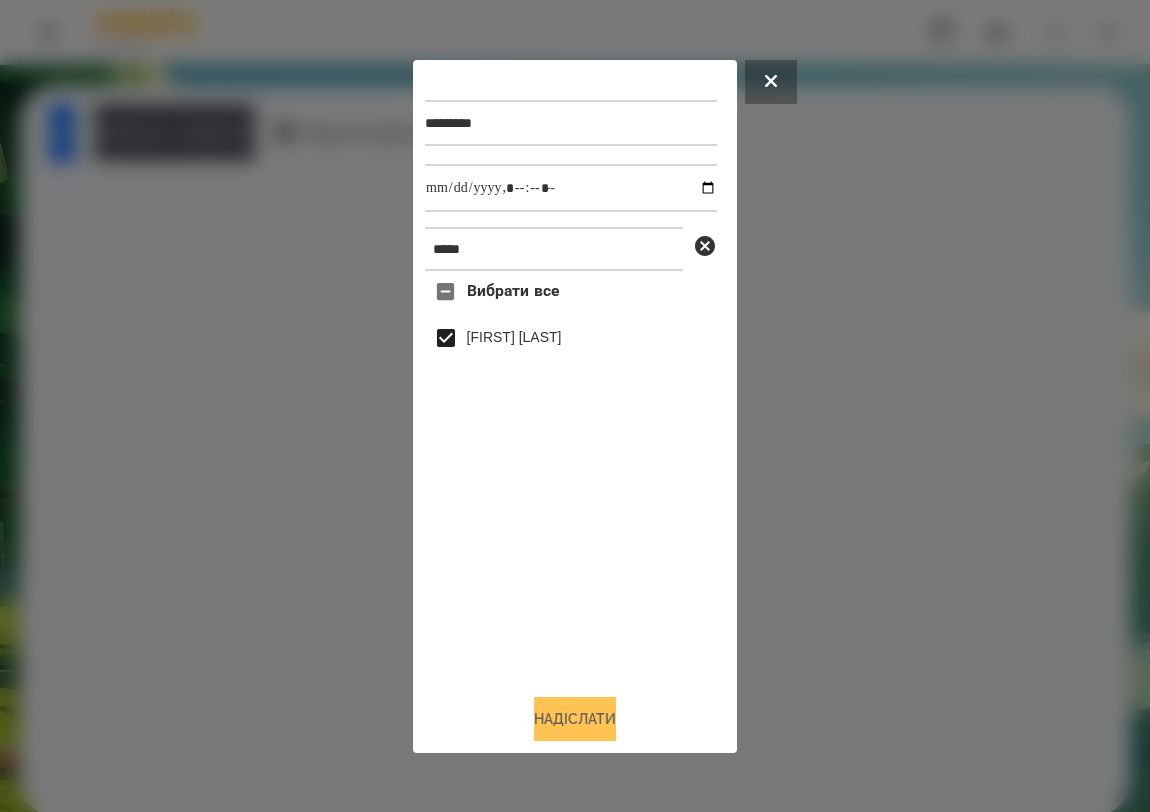 click on "Надіслати" at bounding box center (575, 719) 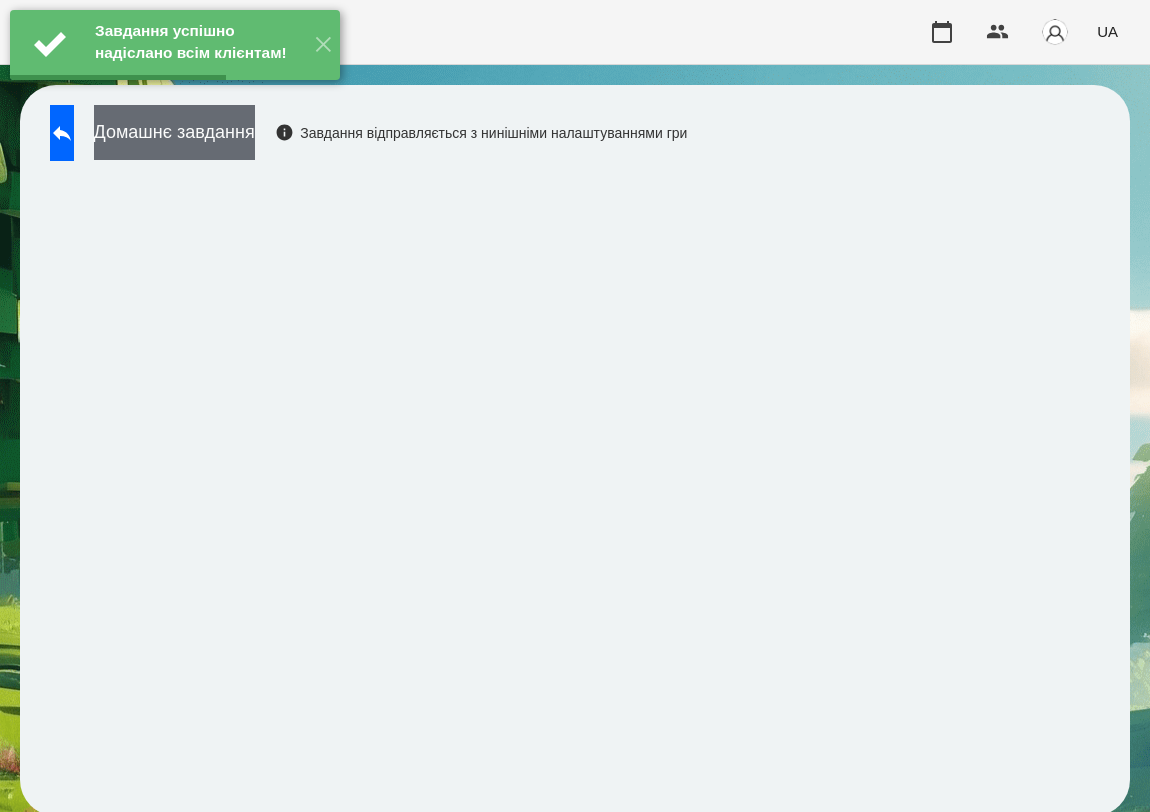 click on "Домашнє завдання" at bounding box center [174, 132] 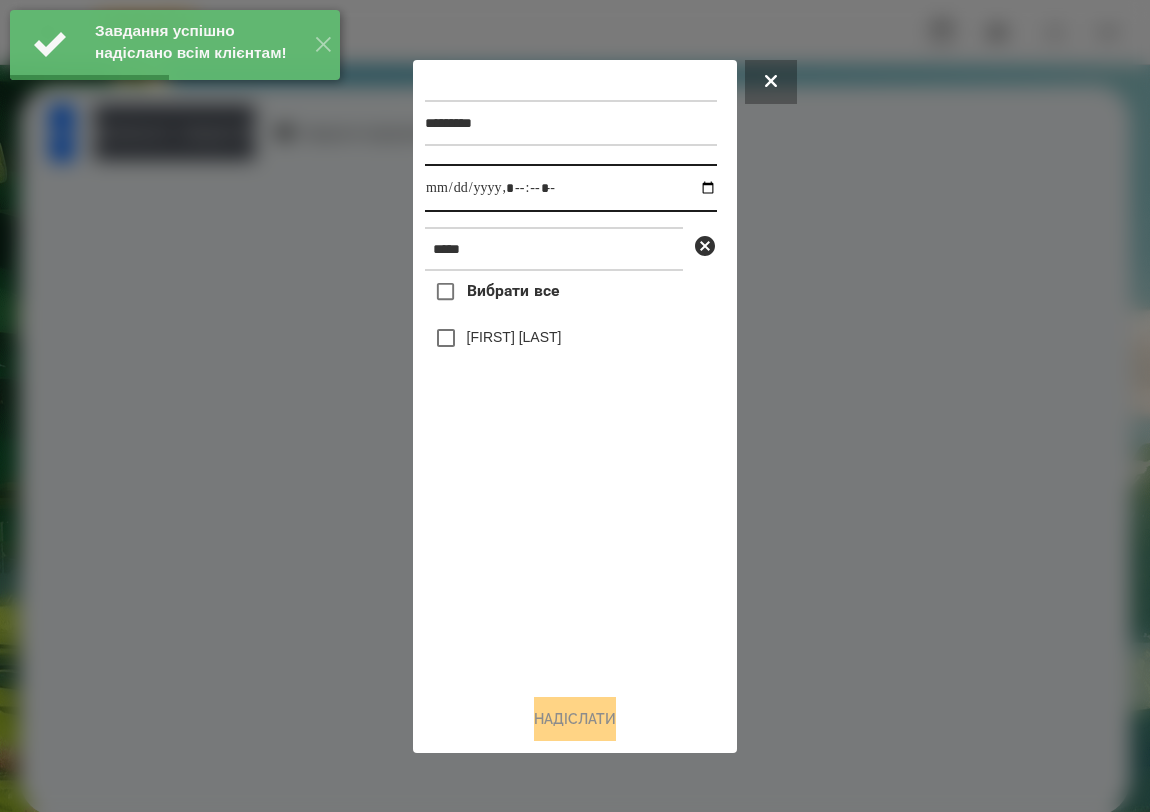 click at bounding box center [571, 188] 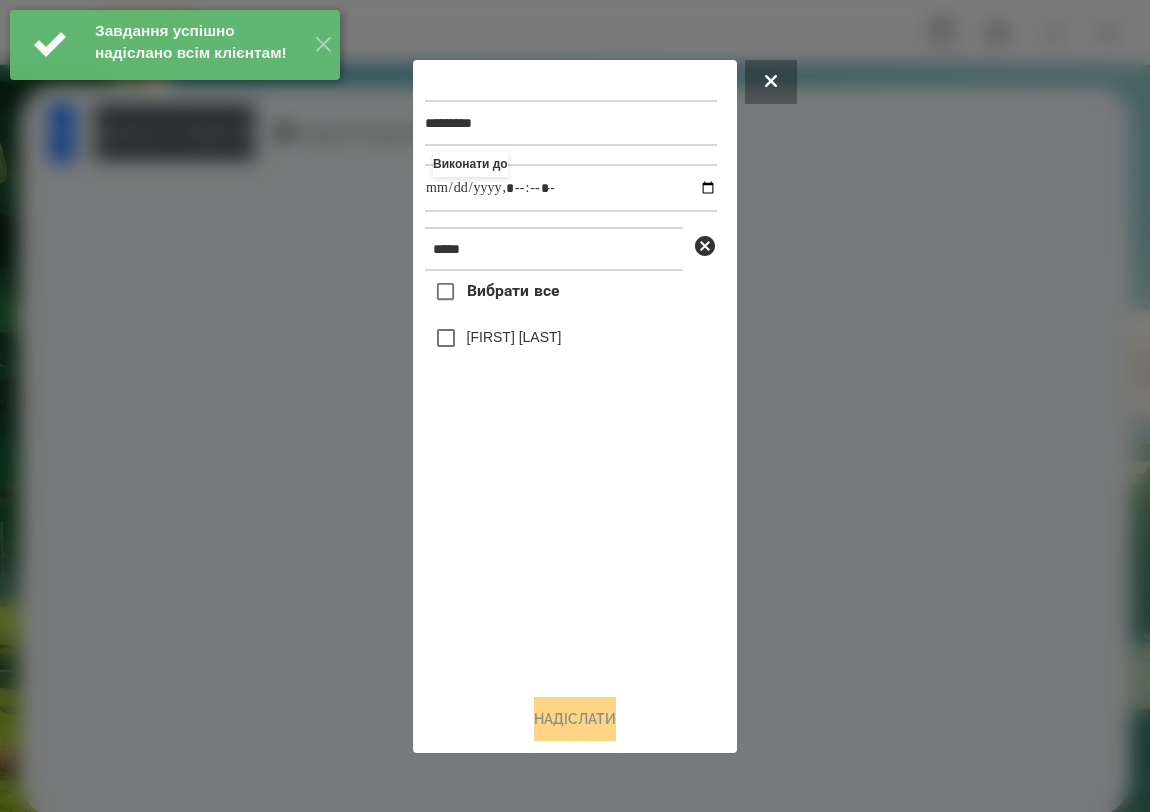 type on "**********" 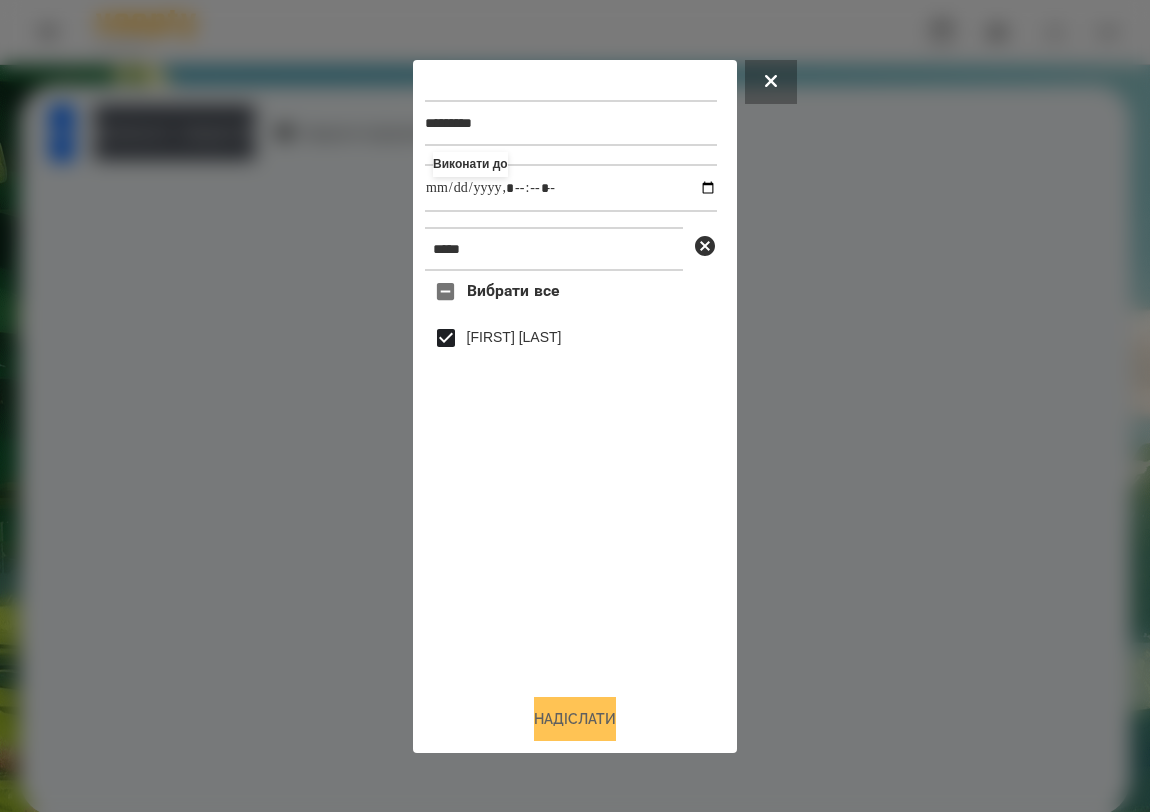click on "Надіслати" at bounding box center (575, 719) 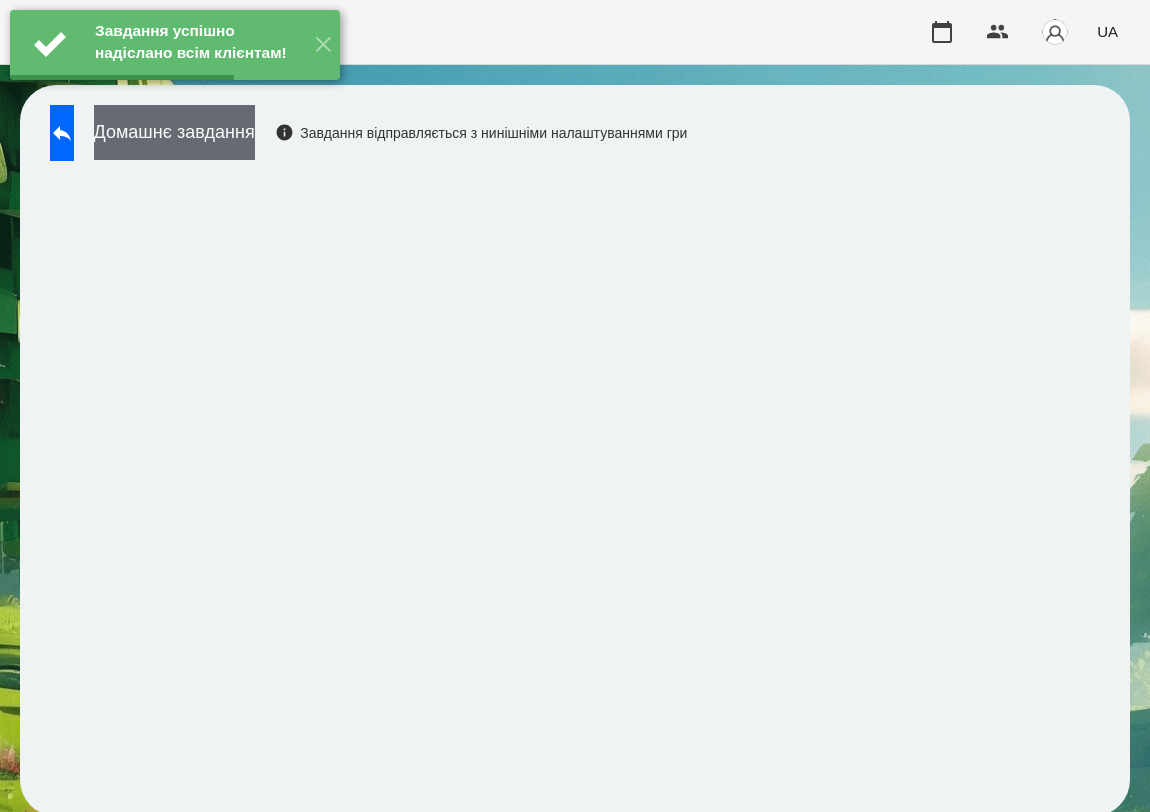 click on "Домашнє завдання" at bounding box center (174, 132) 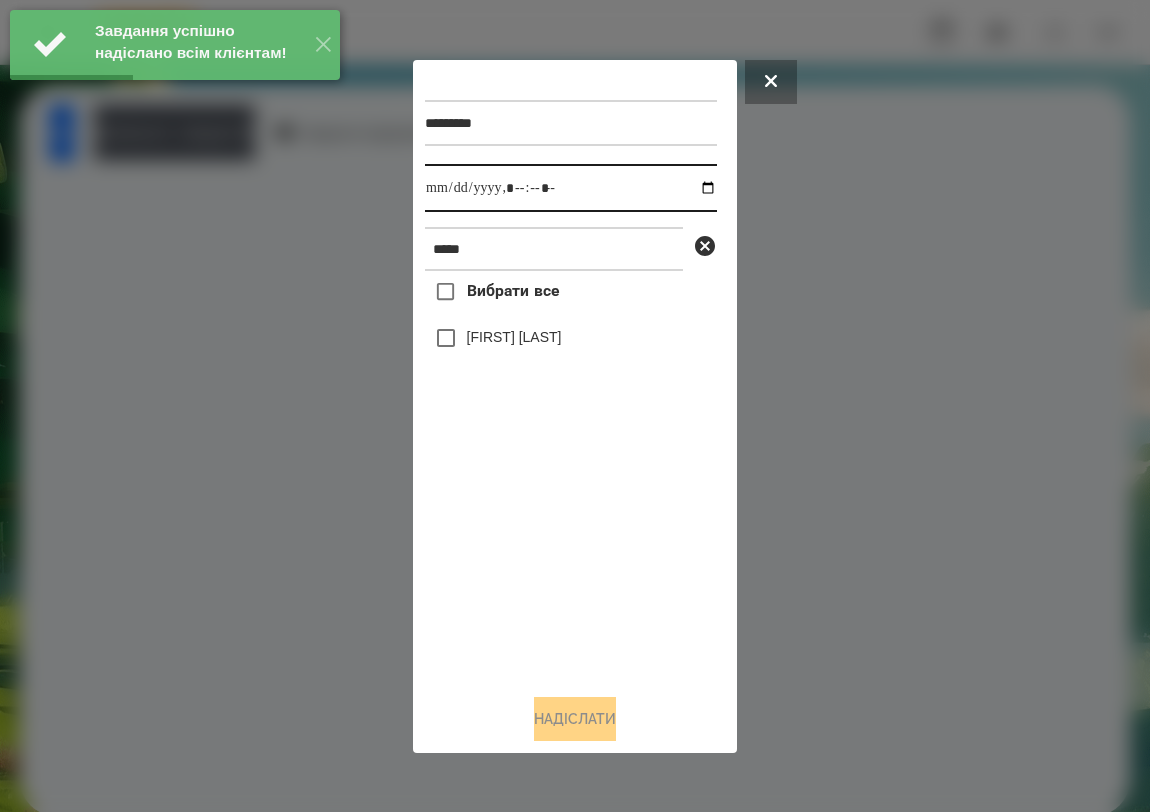 click at bounding box center [571, 188] 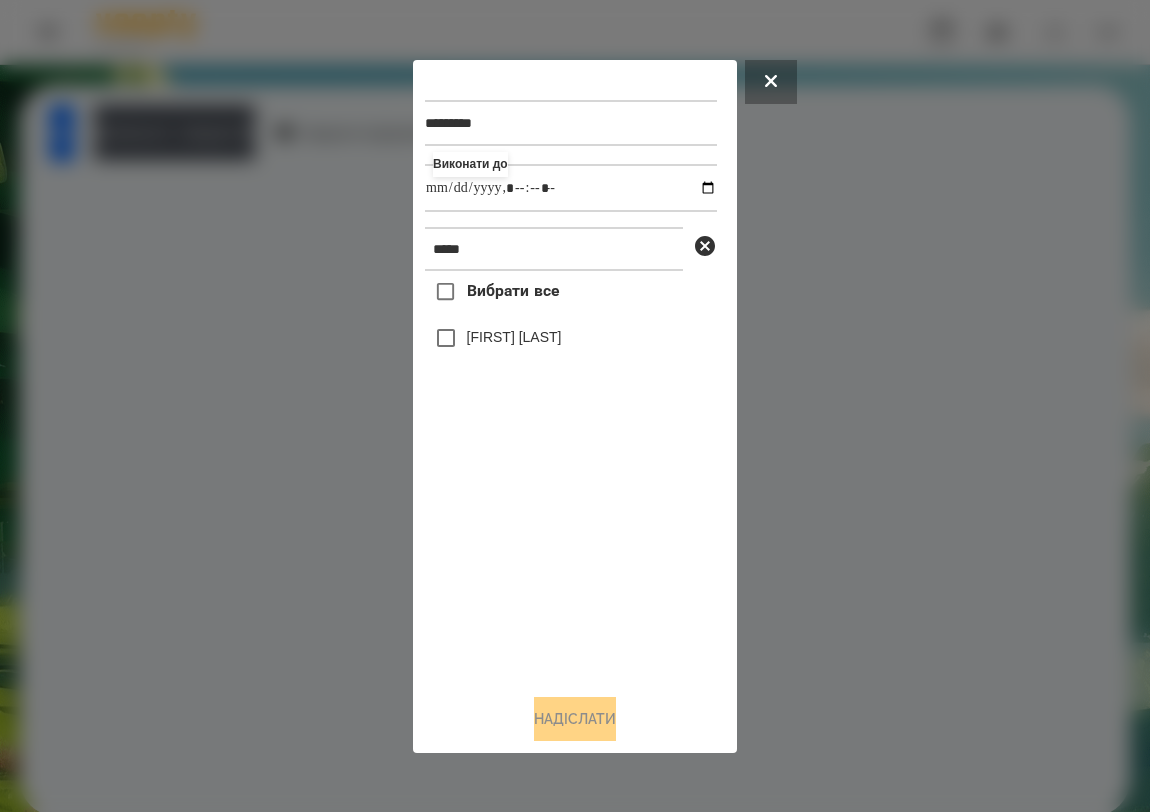 type on "**********" 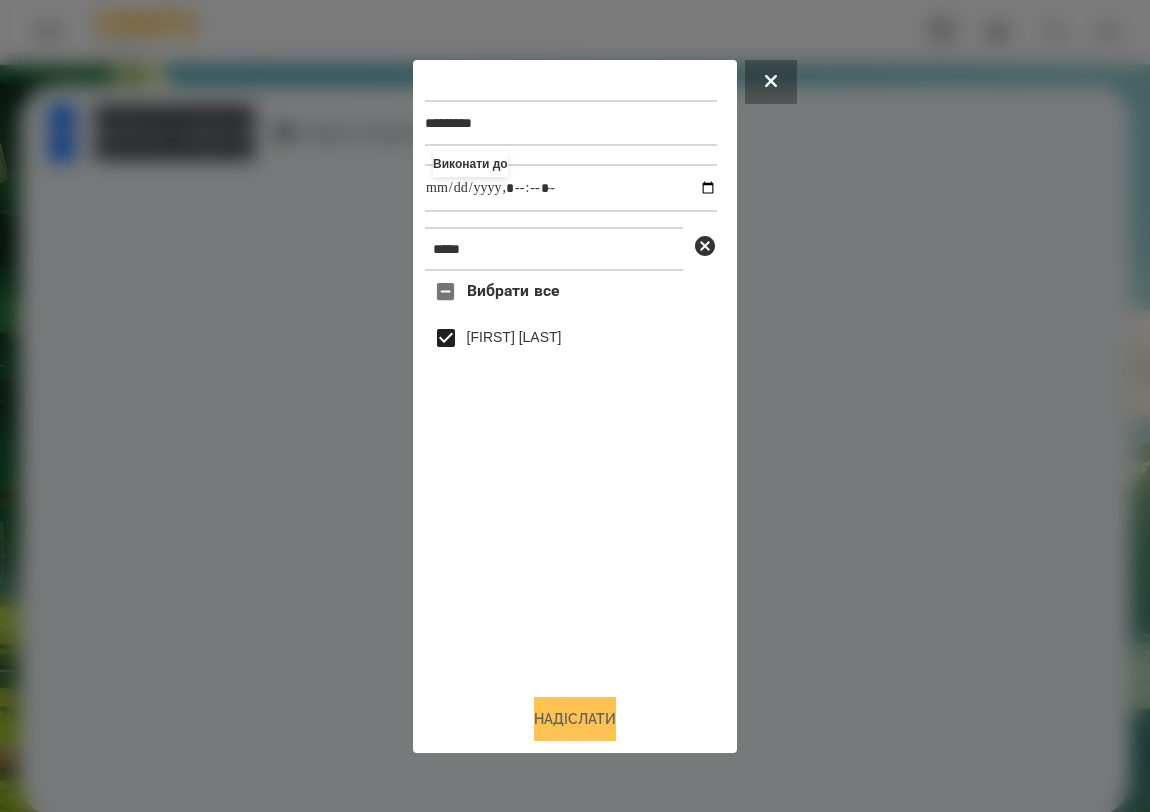 click on "Надіслати" at bounding box center [575, 719] 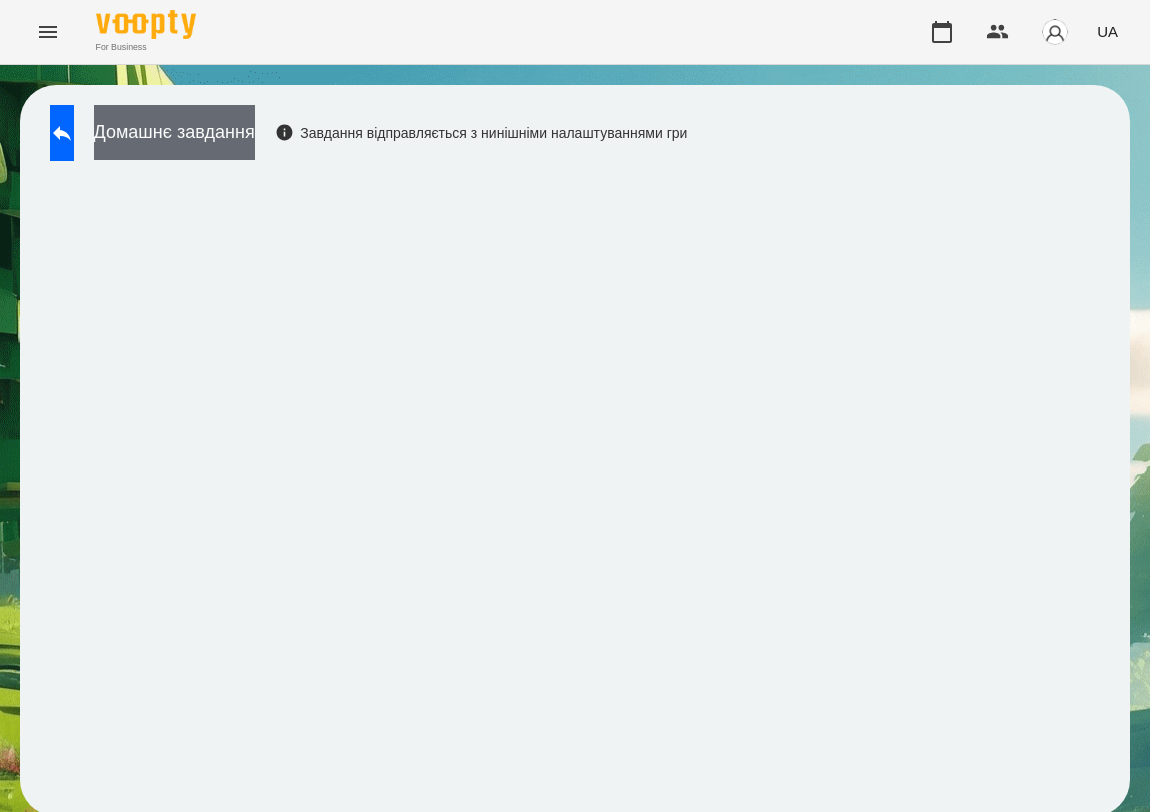 click on "Домашнє завдання" at bounding box center (174, 132) 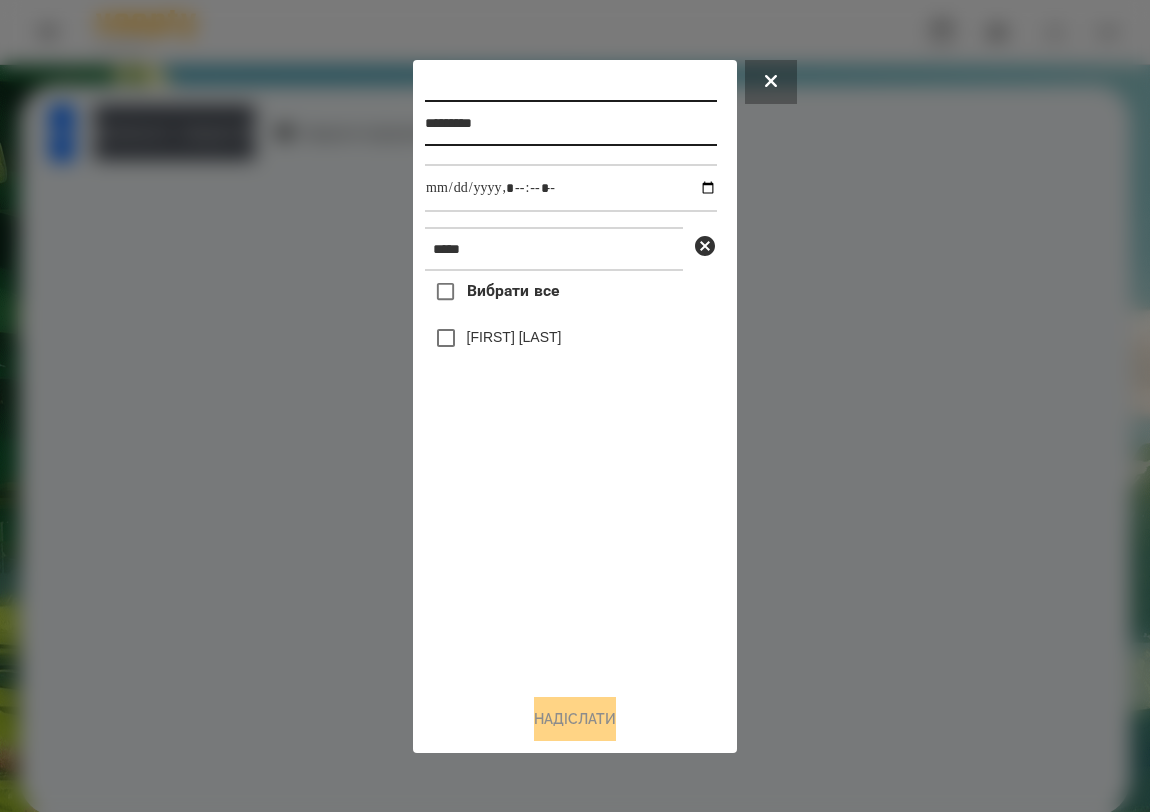 click on "*********" at bounding box center [571, 123] 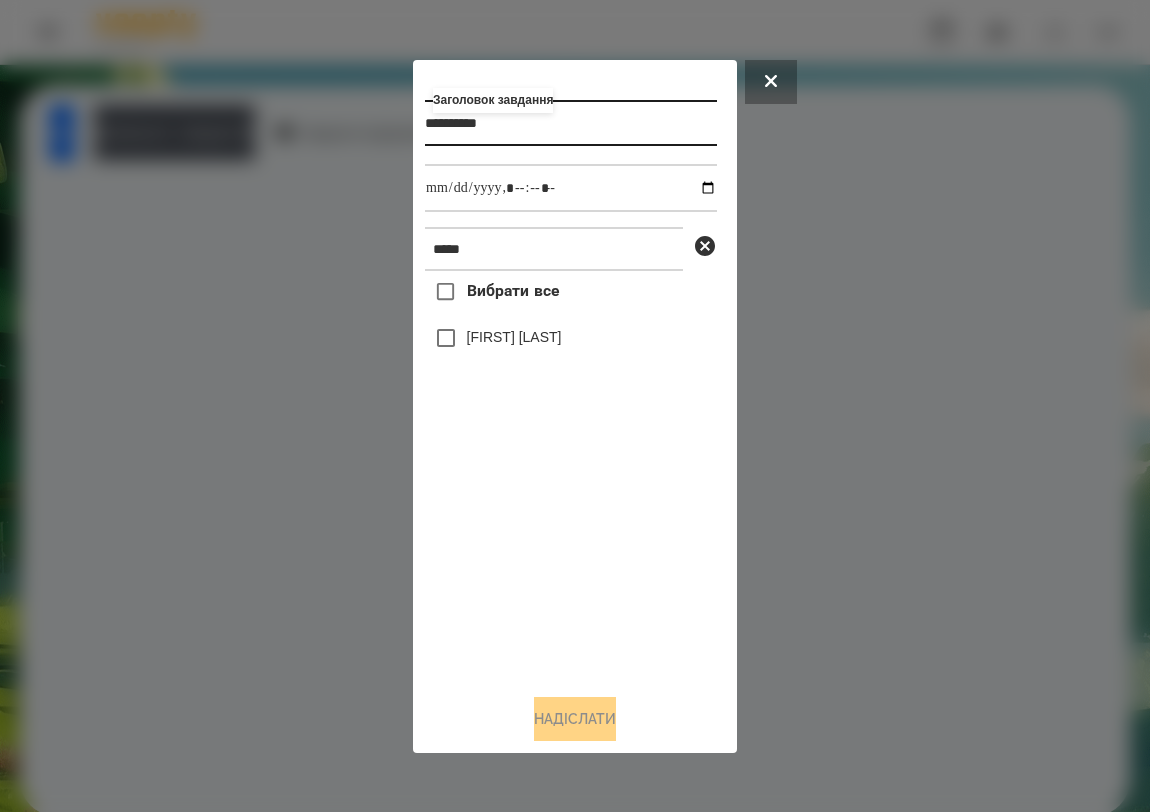 type on "**********" 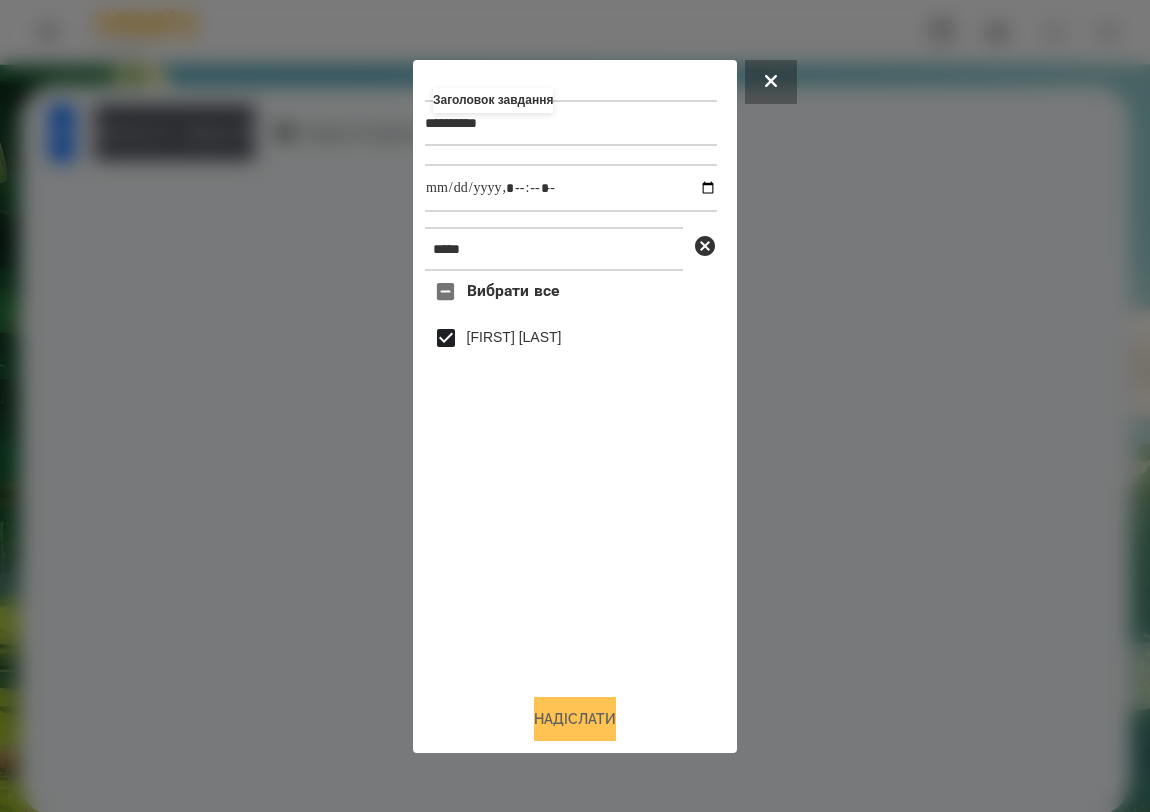 click on "Надіслати" at bounding box center (575, 719) 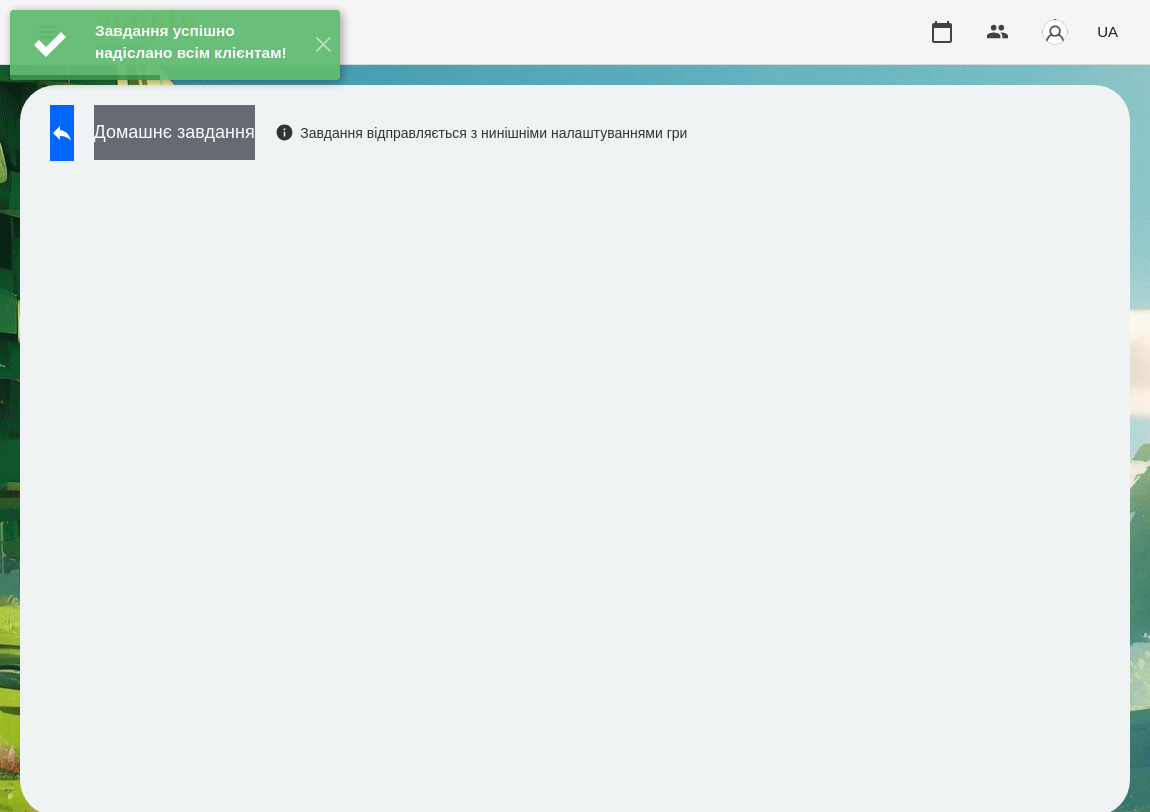 click on "Домашнє завдання" at bounding box center [174, 132] 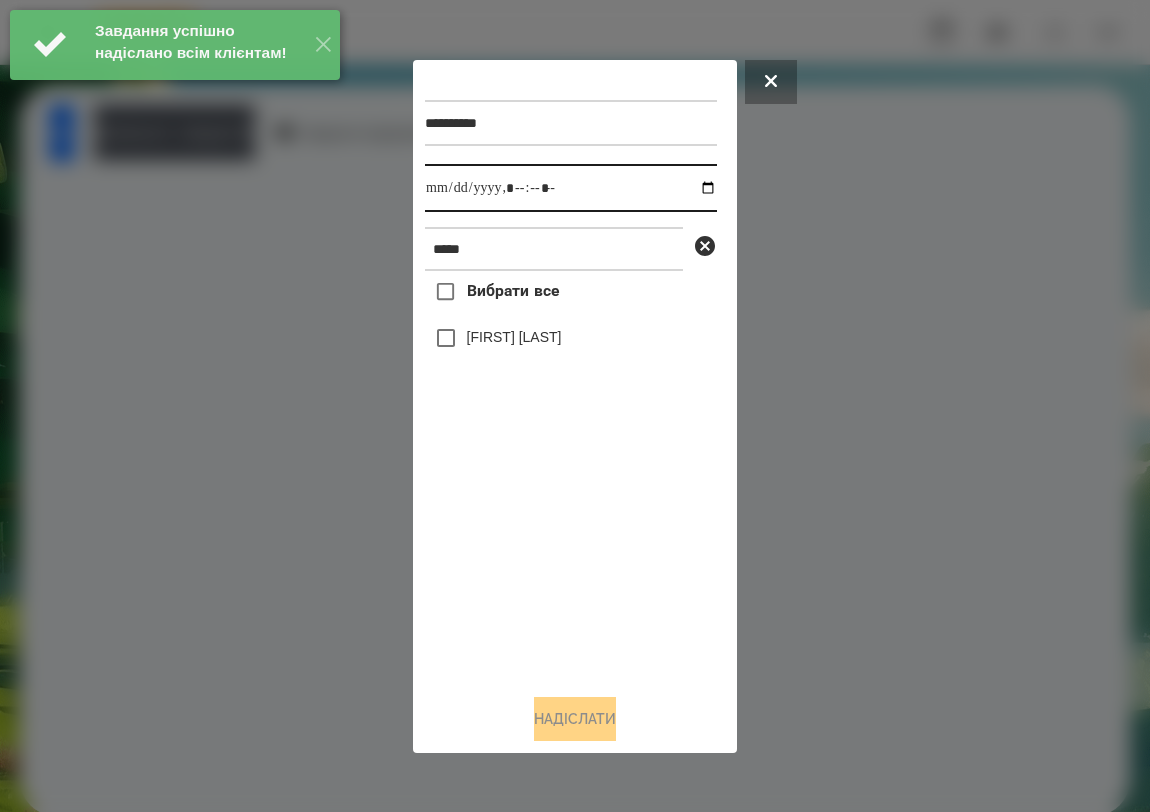click at bounding box center (571, 188) 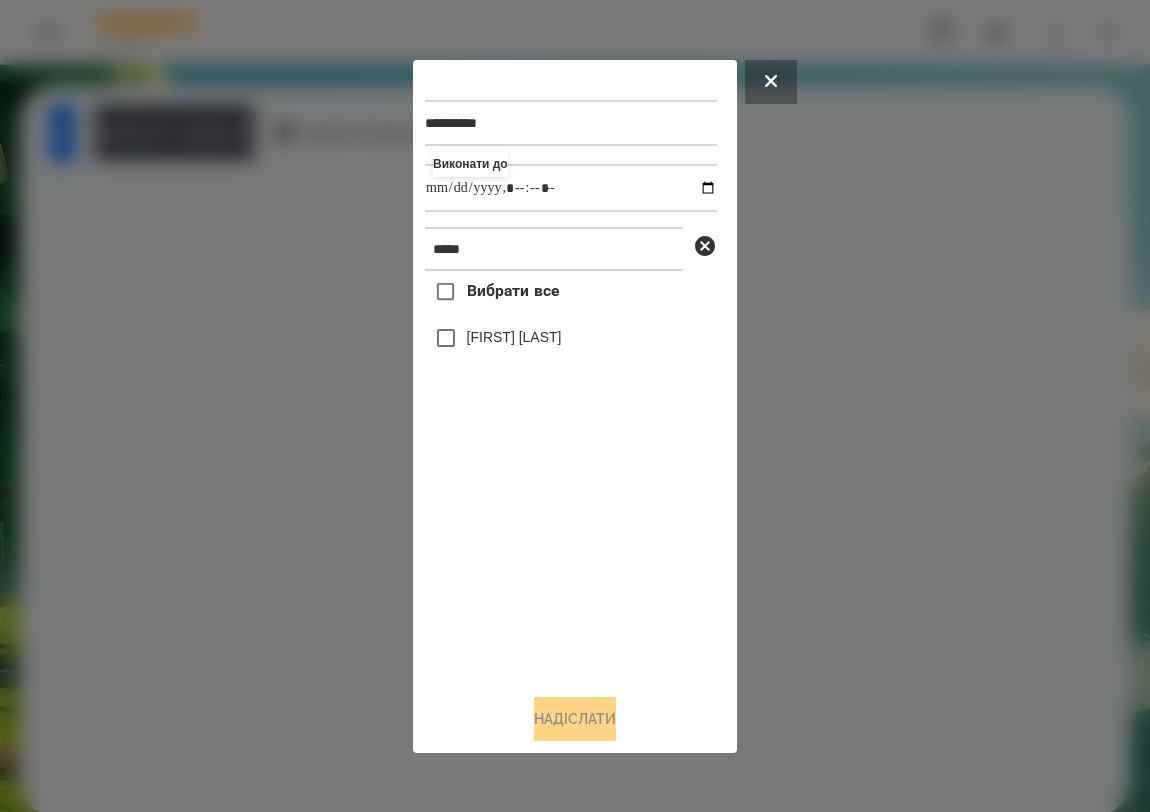 type on "**********" 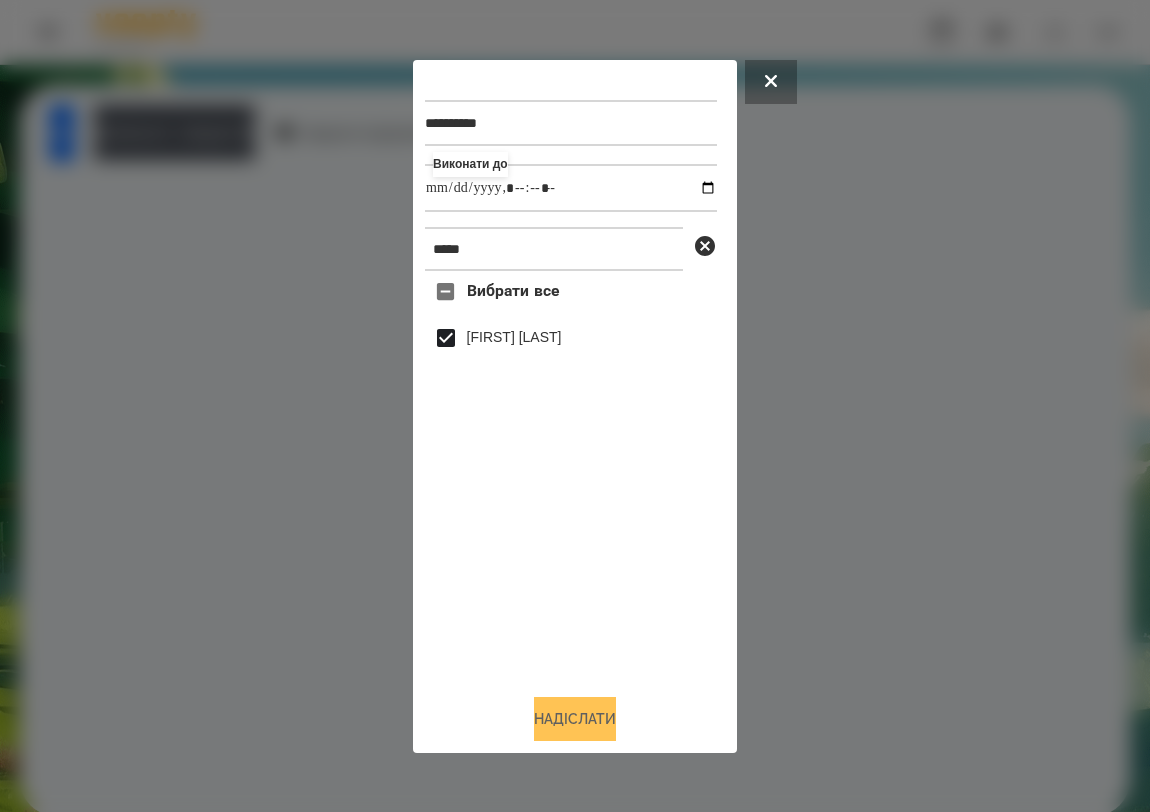 click on "Надіслати" at bounding box center [575, 719] 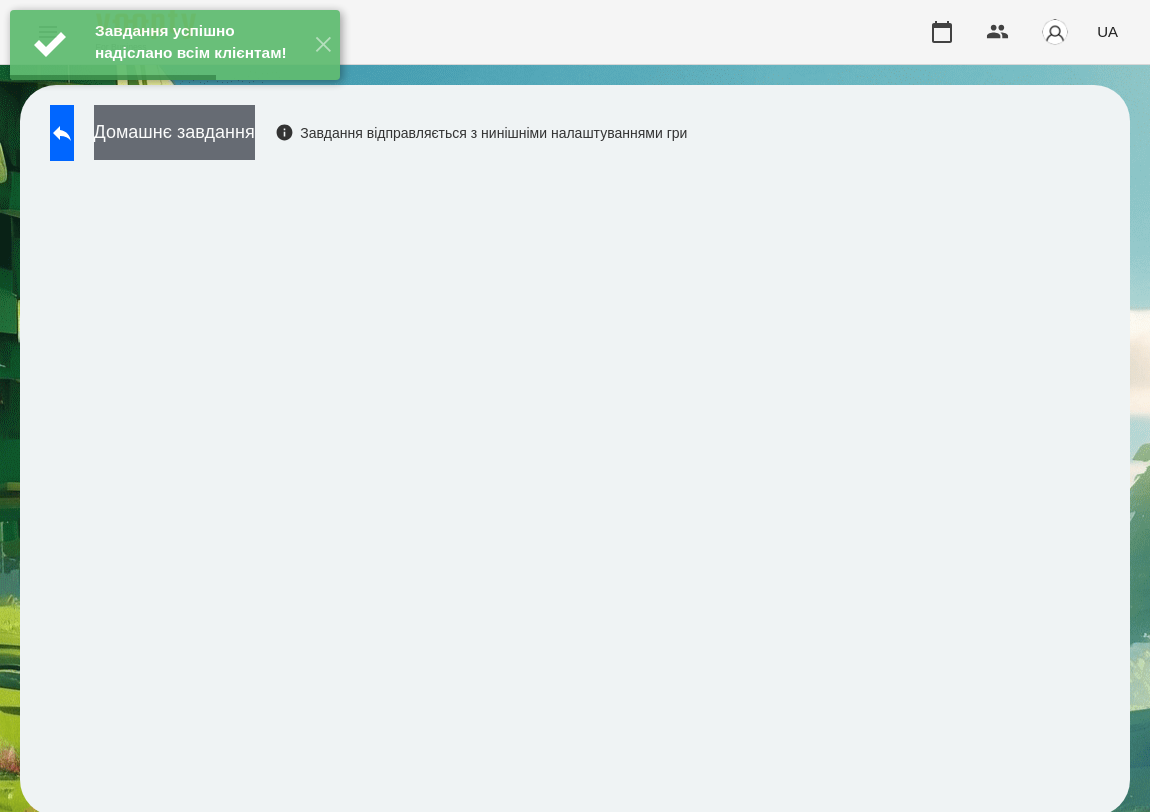 click on "Домашнє завдання" at bounding box center [174, 132] 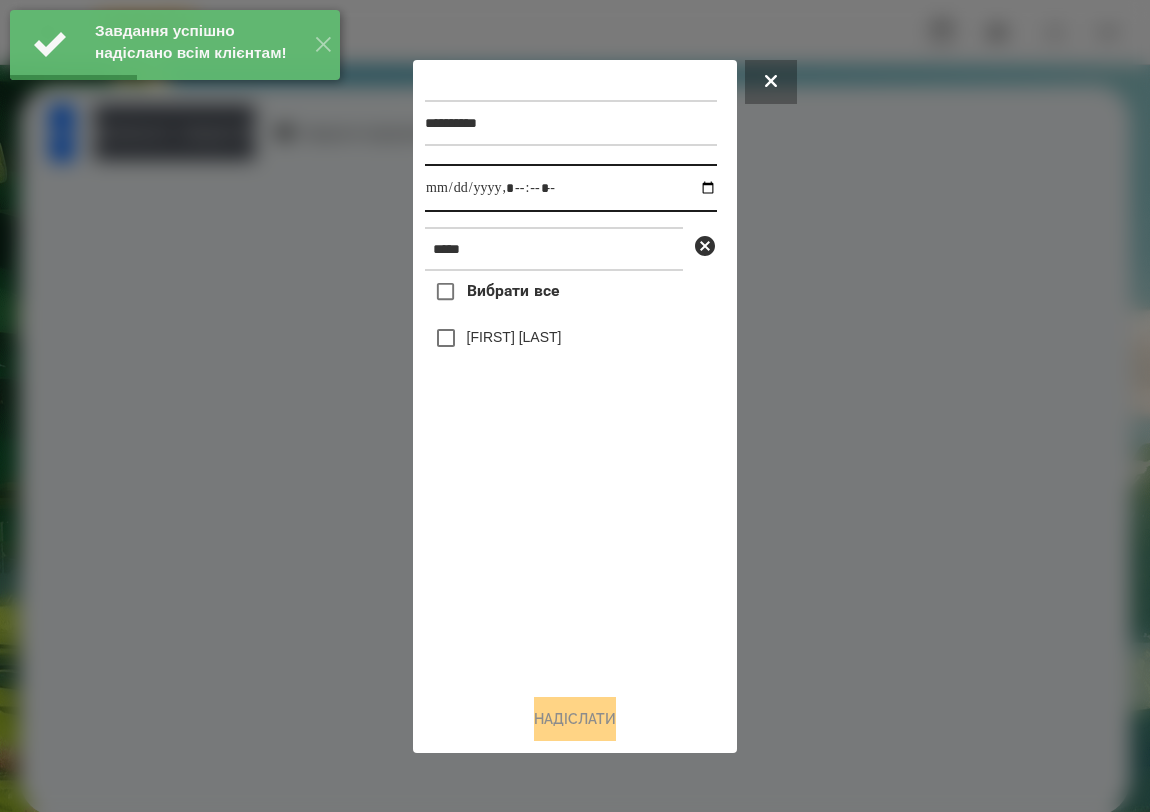 click at bounding box center (571, 188) 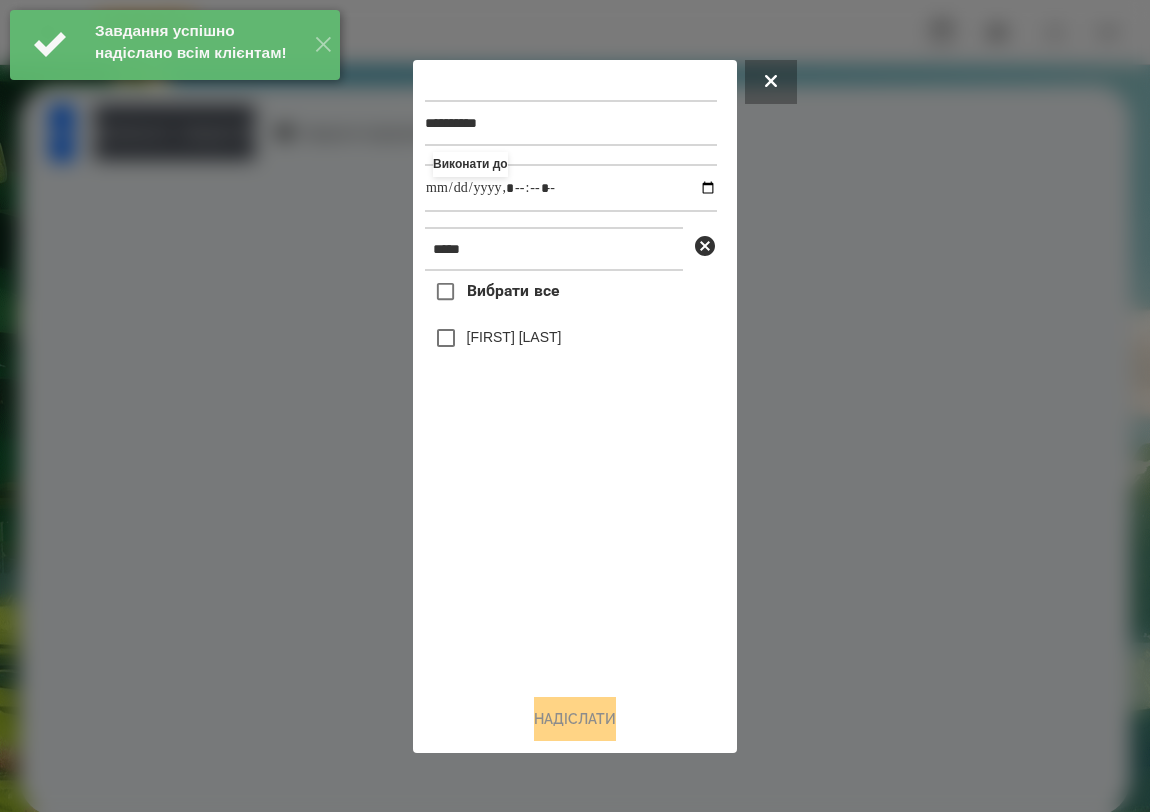 type on "**********" 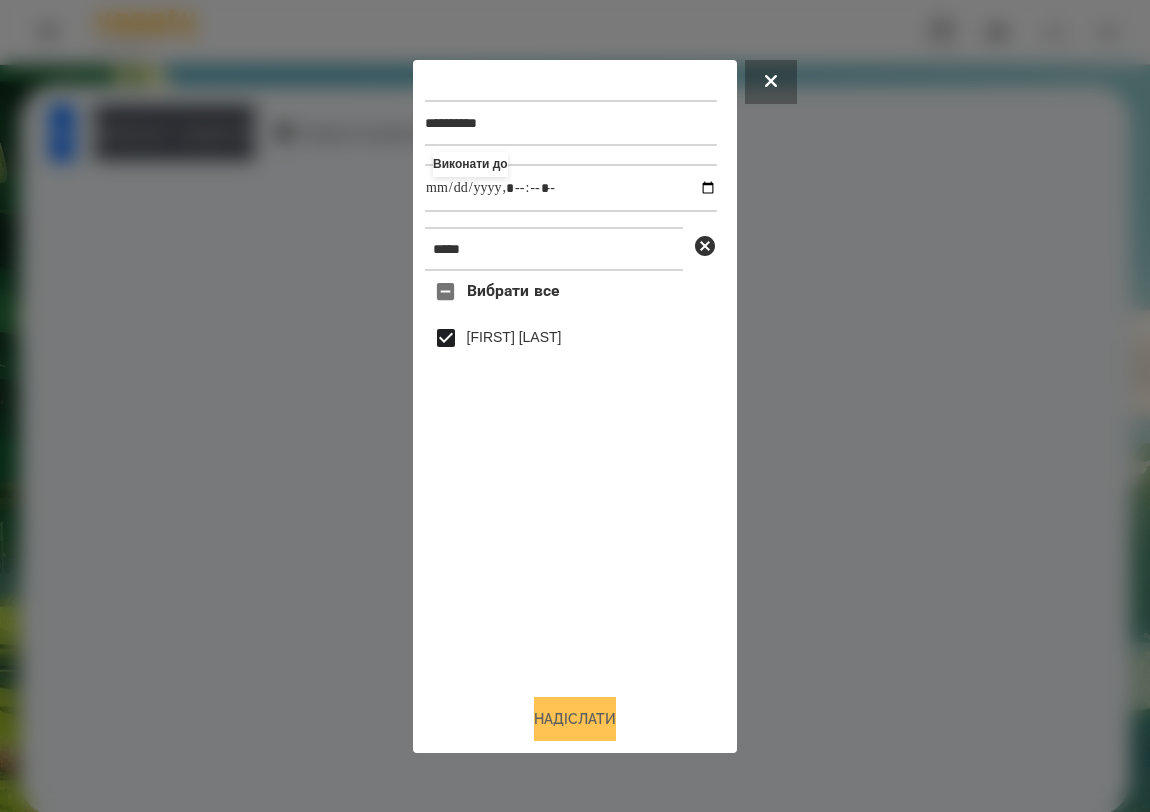 click on "Надіслати" at bounding box center (575, 719) 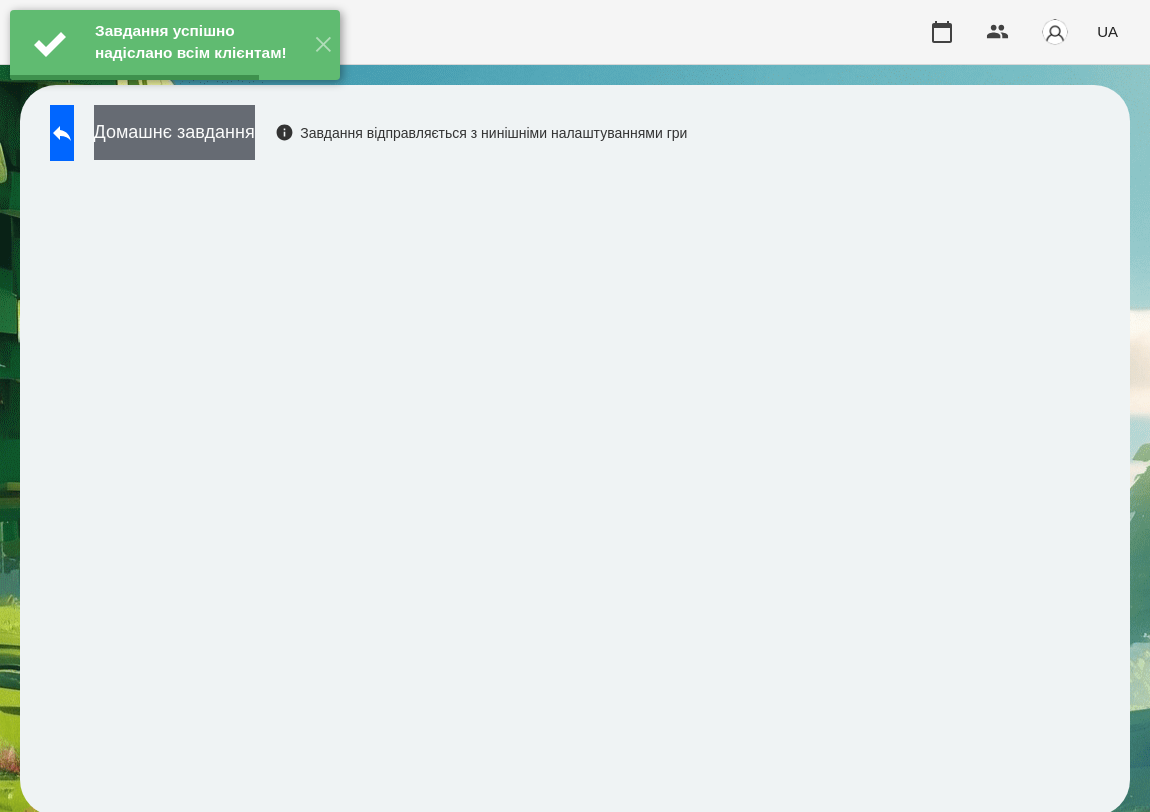 click on "Домашнє завдання" at bounding box center (174, 132) 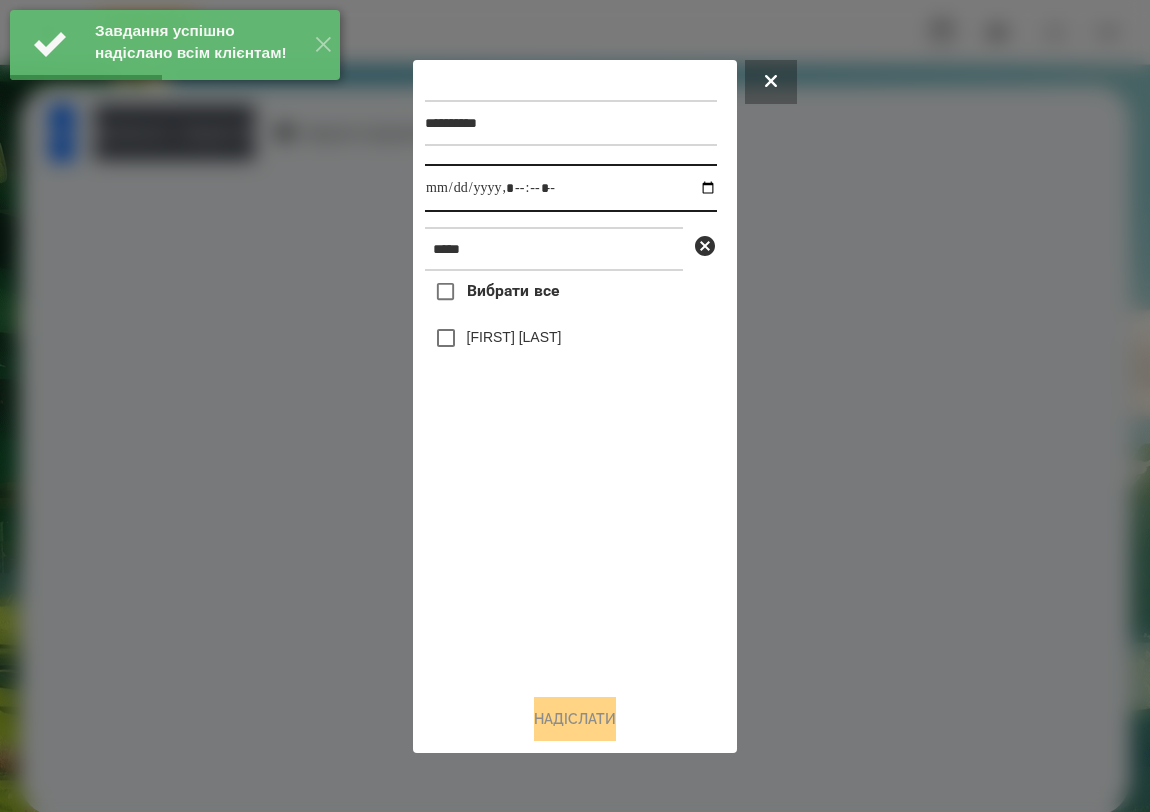 click at bounding box center [571, 188] 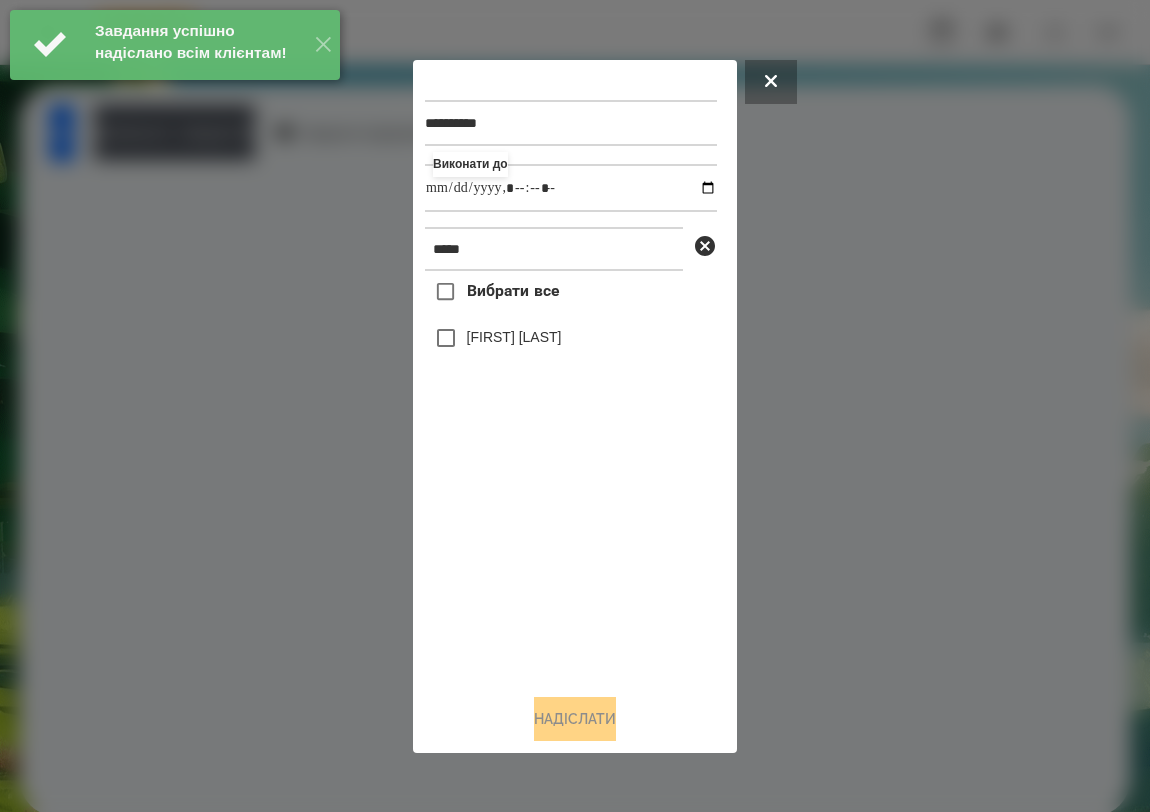 type on "**********" 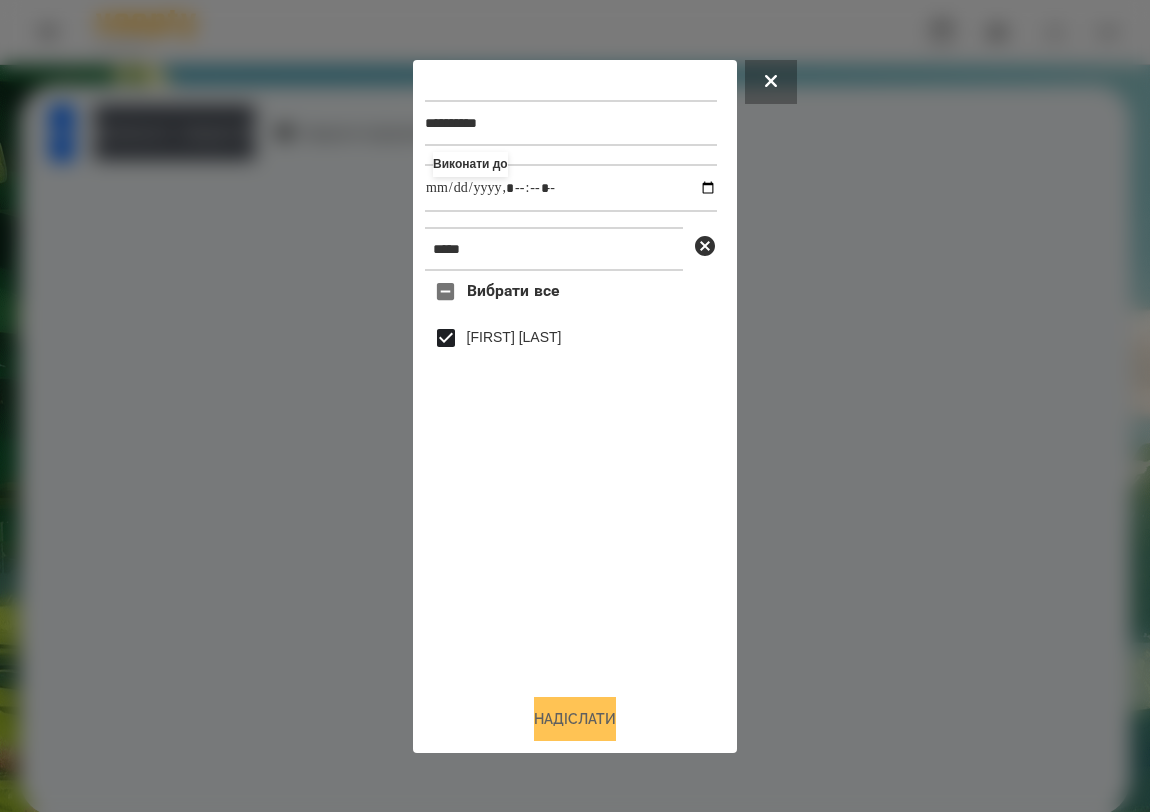 click on "Надіслати" at bounding box center (575, 719) 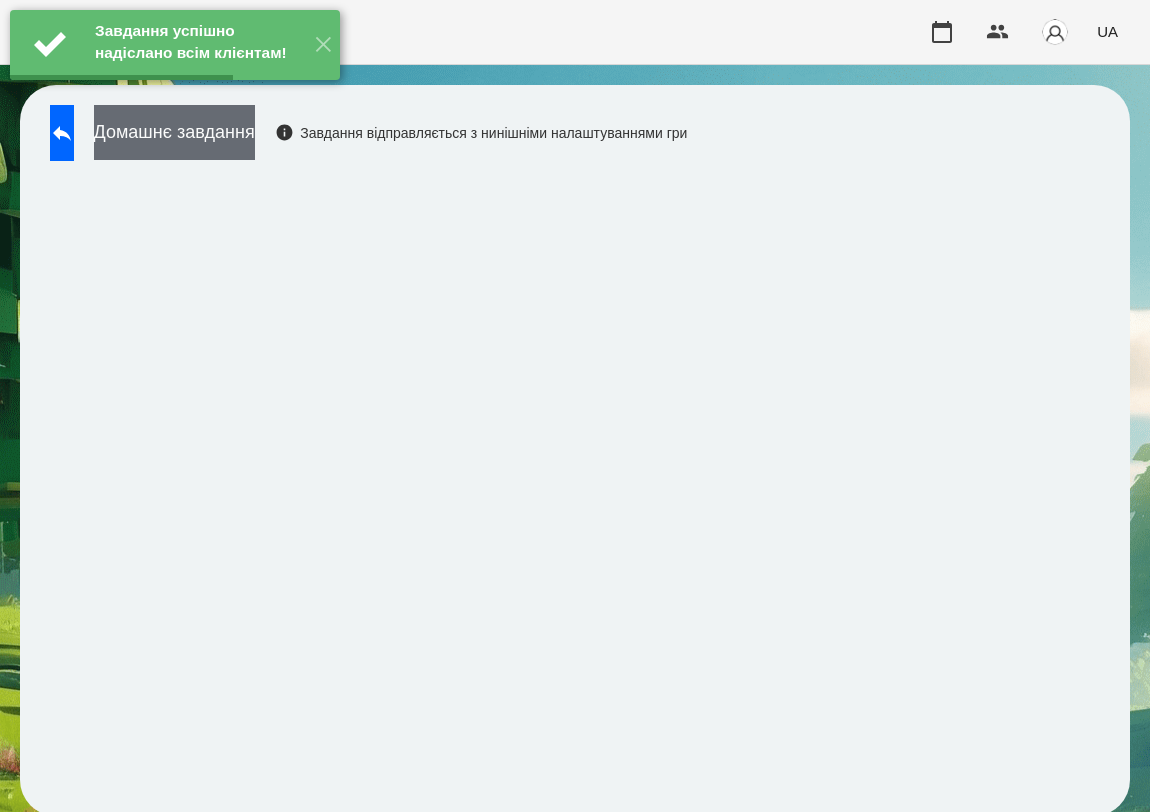 click on "Домашнє завдання" at bounding box center (174, 132) 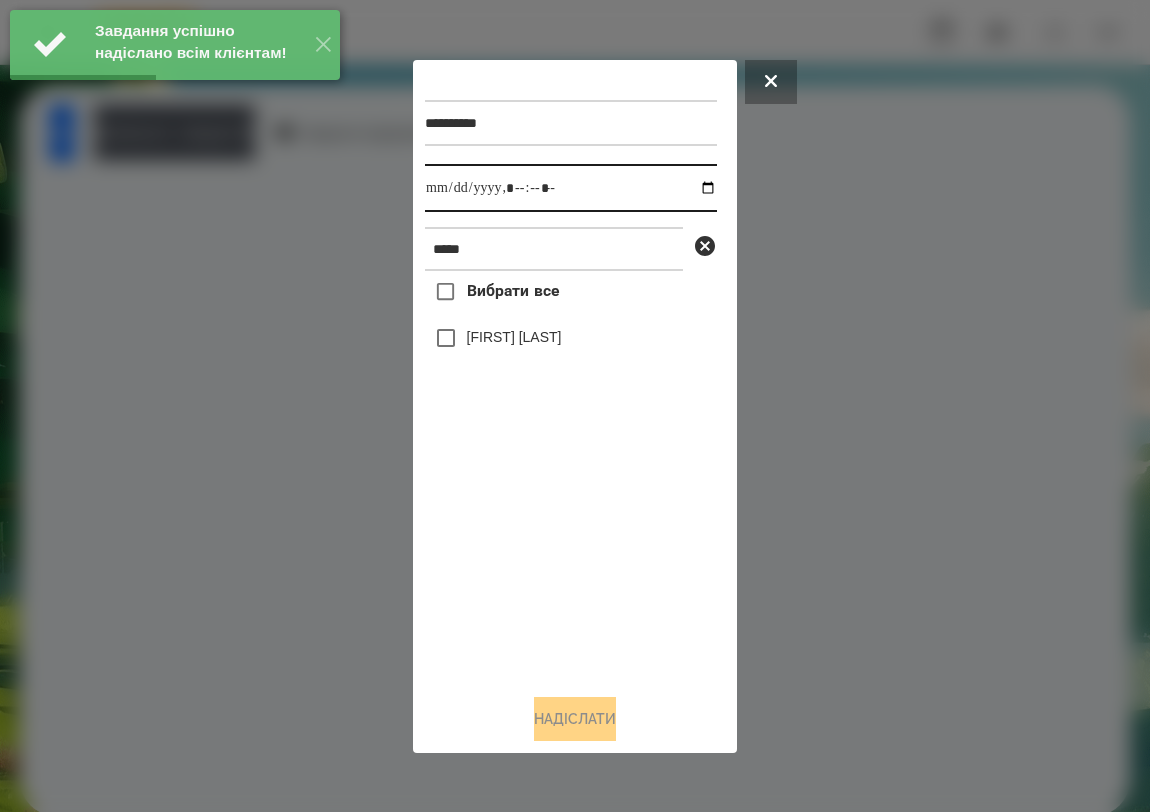 click at bounding box center (571, 188) 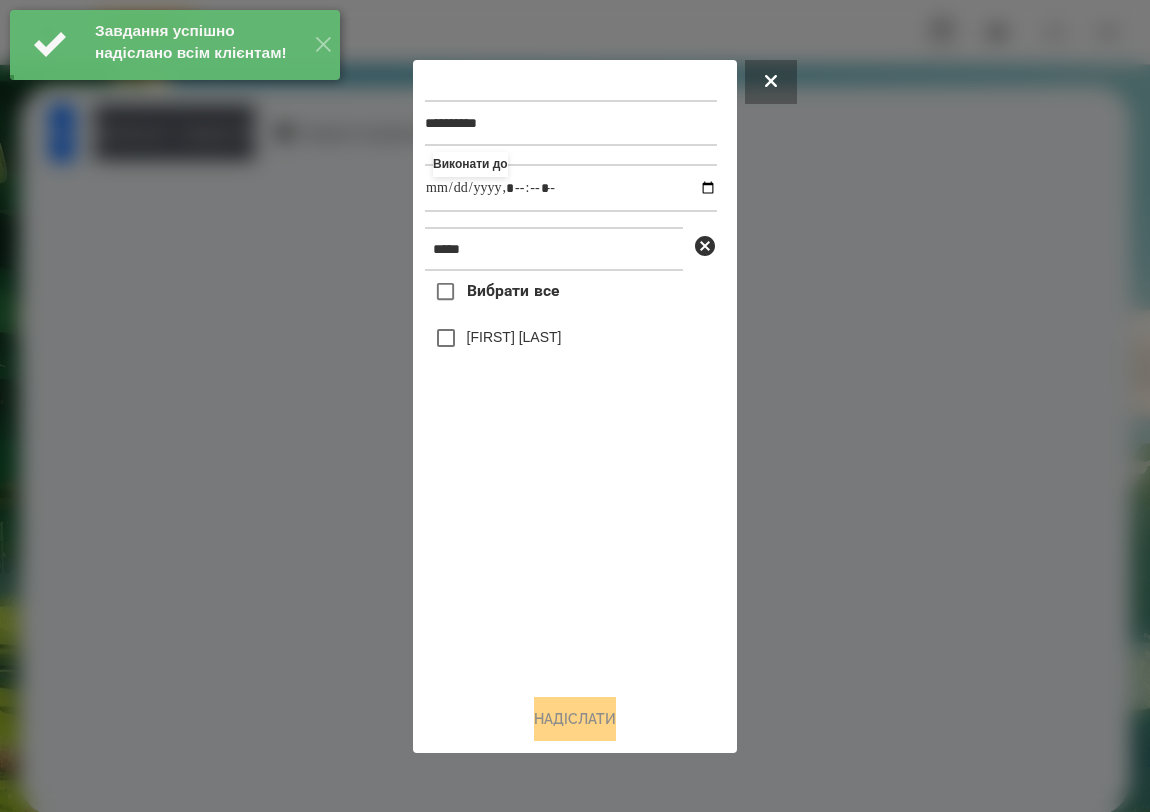 type on "**********" 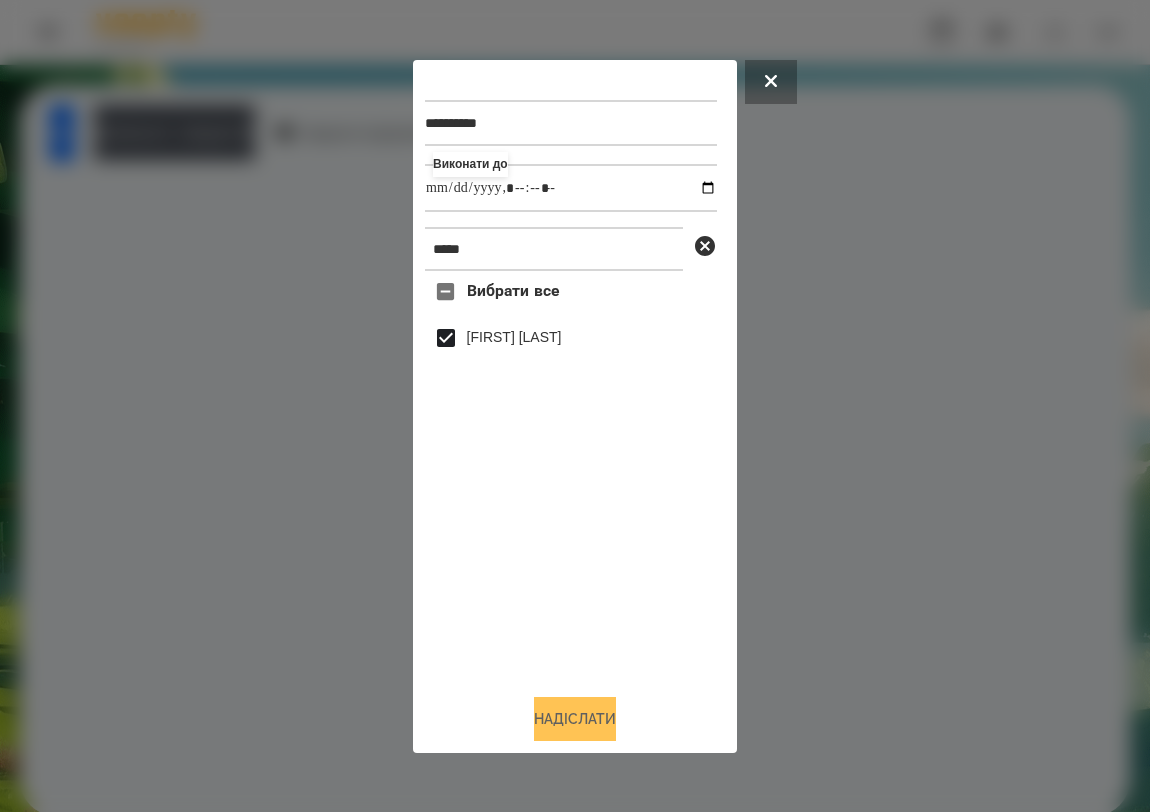 click on "Надіслати" at bounding box center [575, 719] 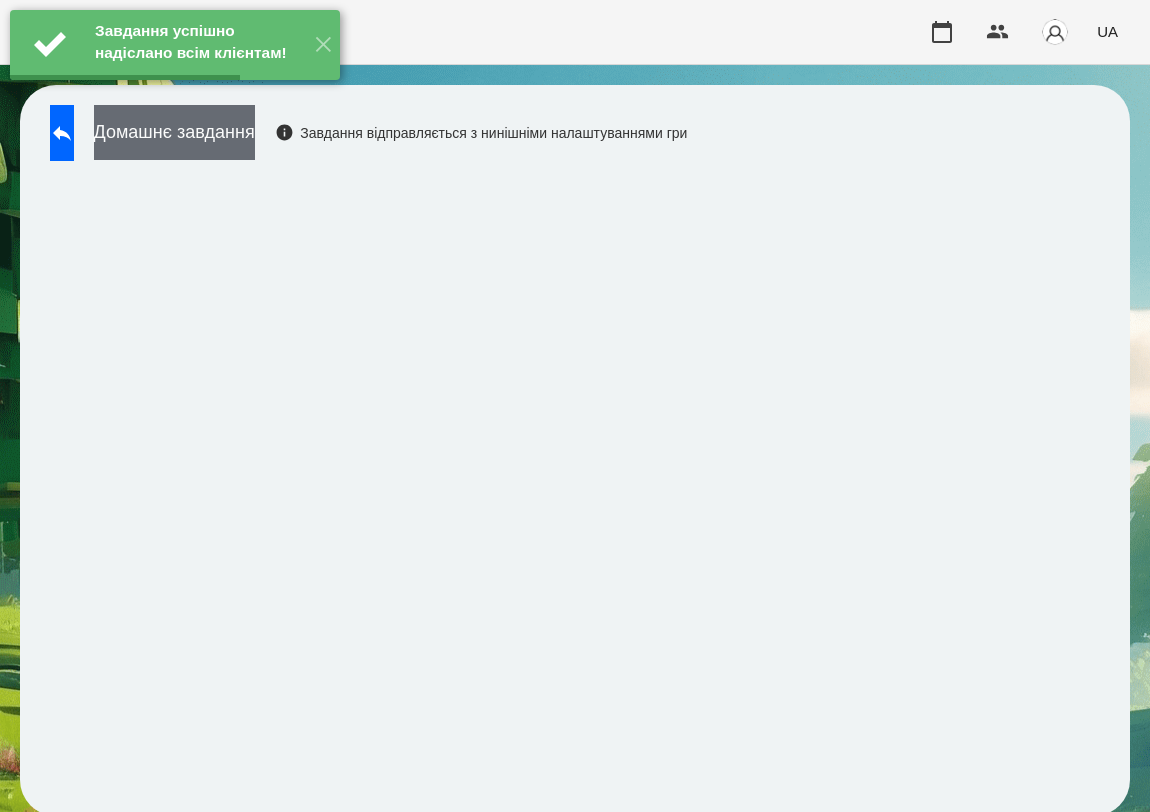 click on "Домашнє завдання" at bounding box center [174, 132] 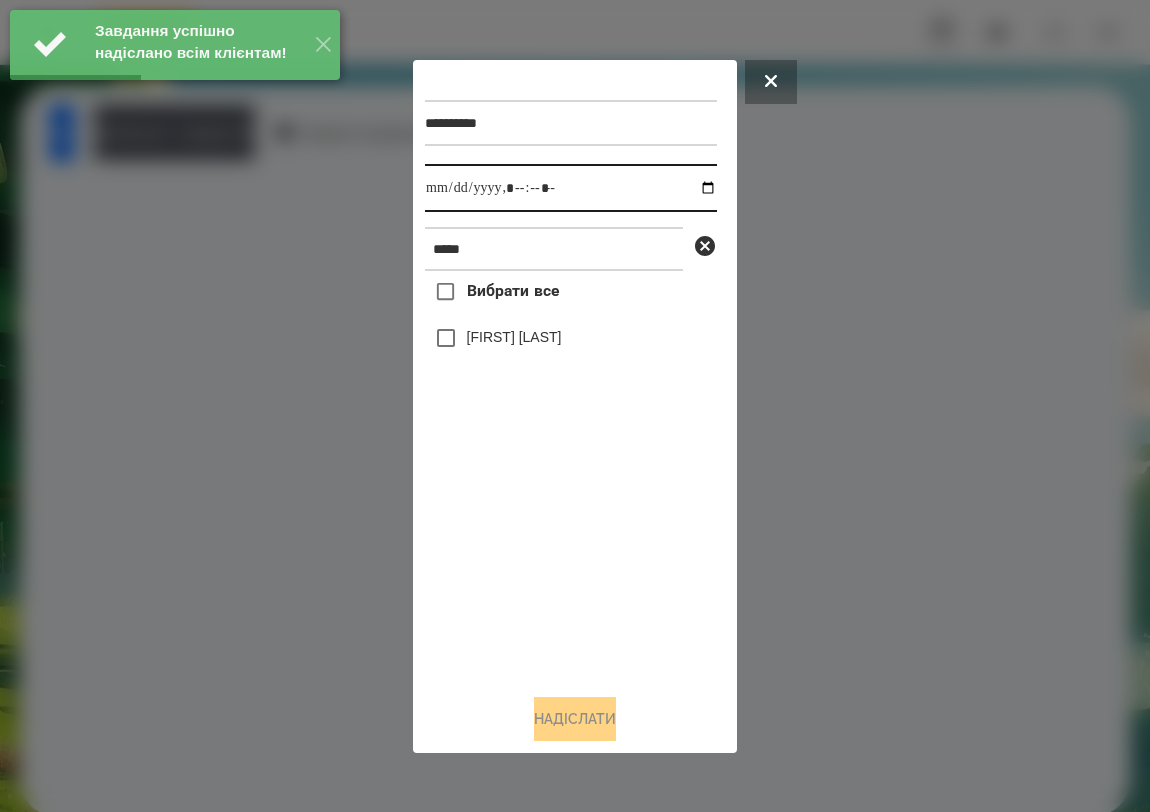 click at bounding box center [571, 188] 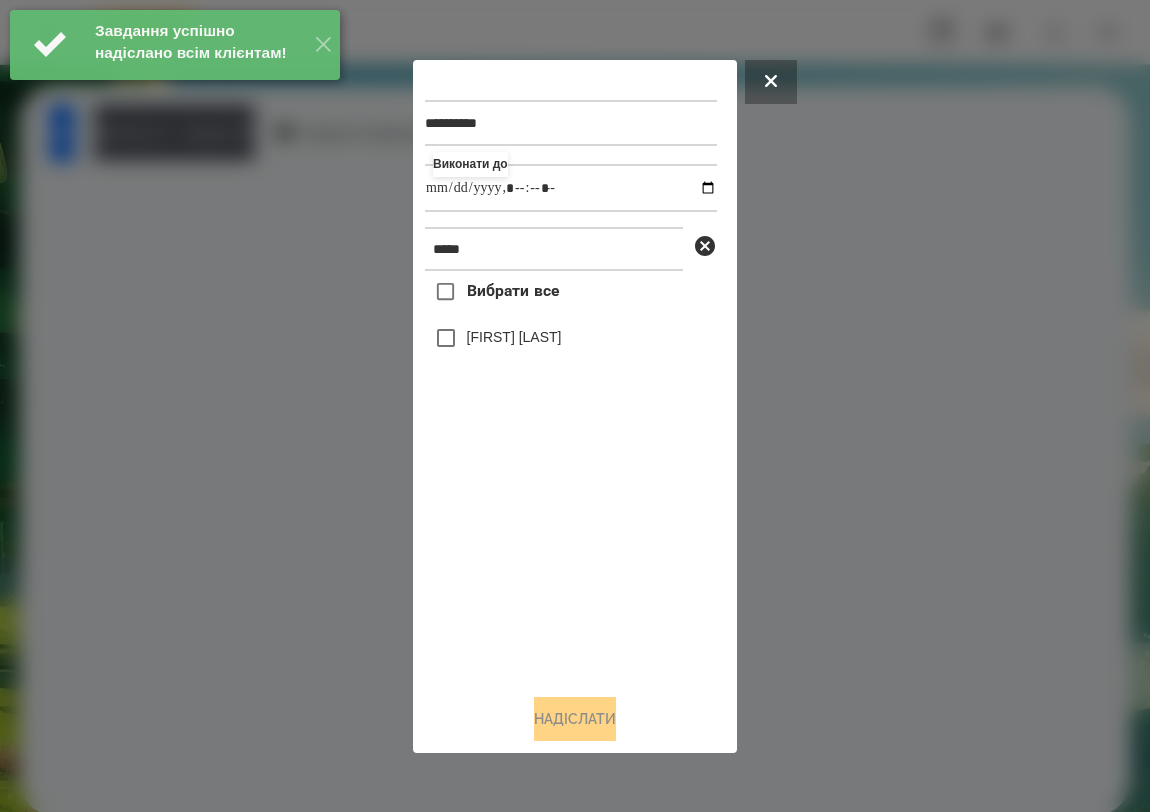 type on "**********" 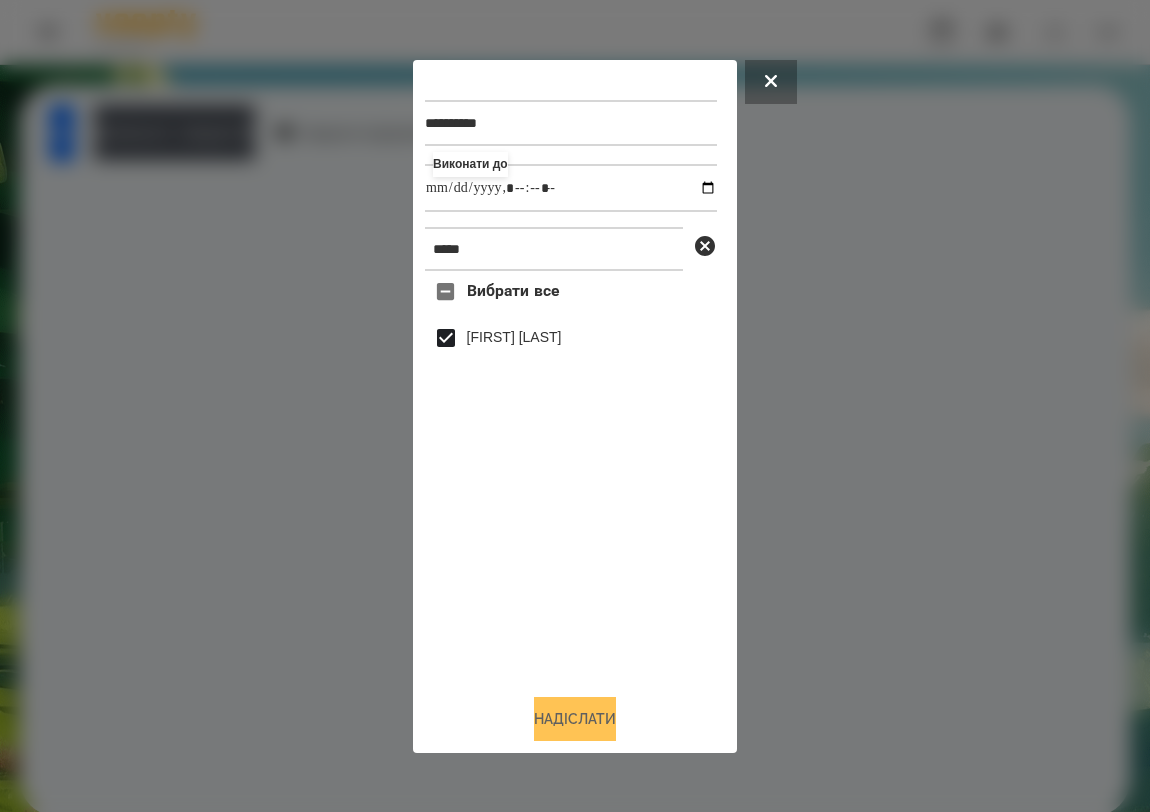 click on "Надіслати" at bounding box center (575, 719) 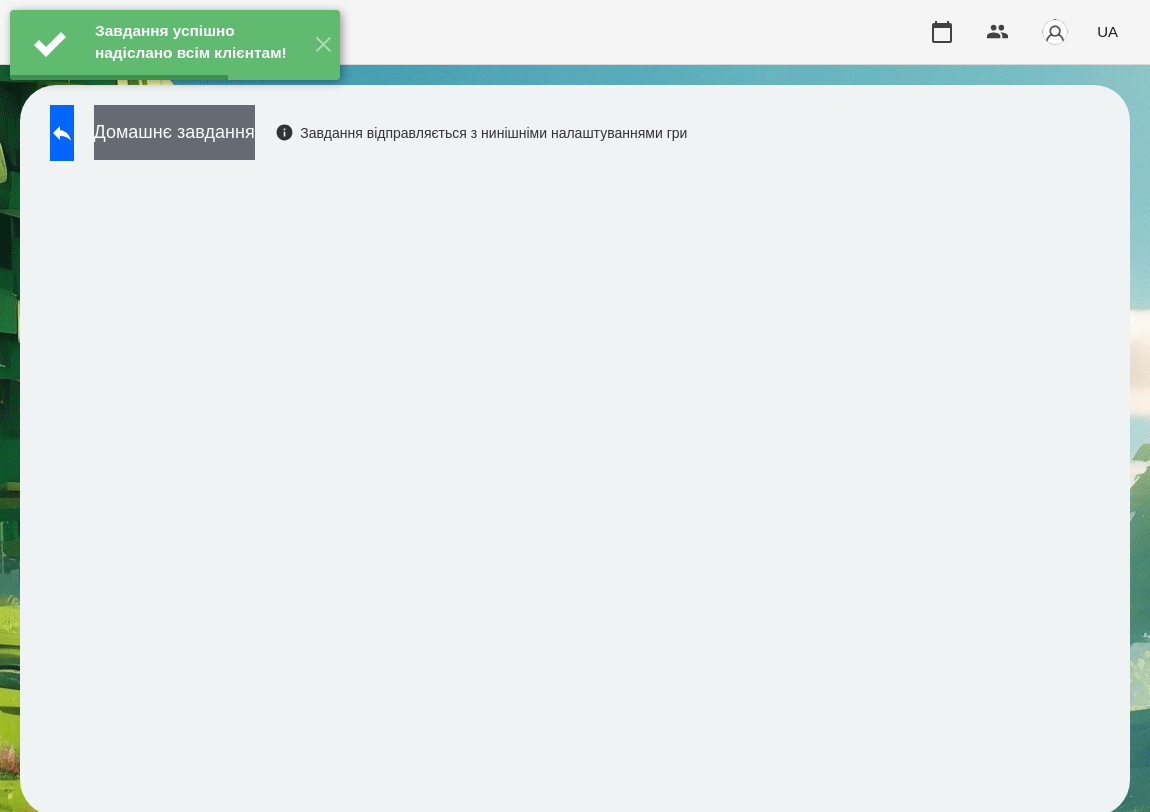 click on "Домашнє завдання" at bounding box center [174, 132] 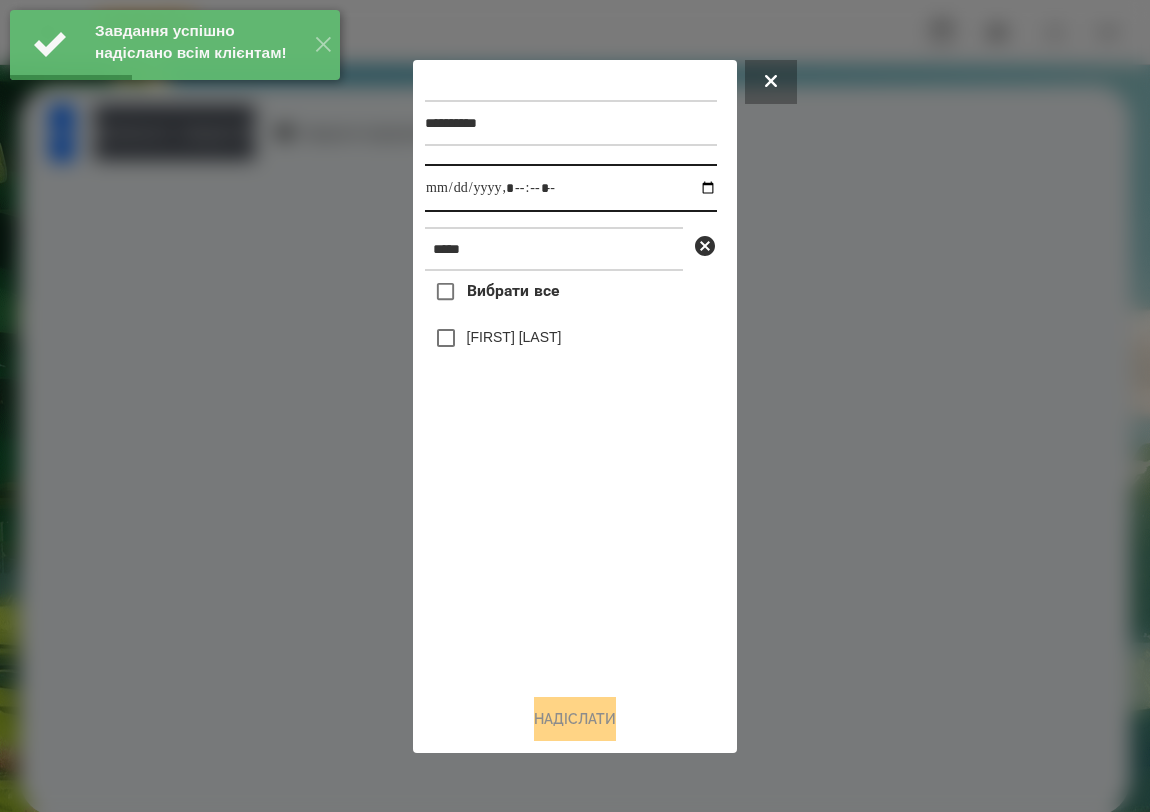 click at bounding box center [571, 188] 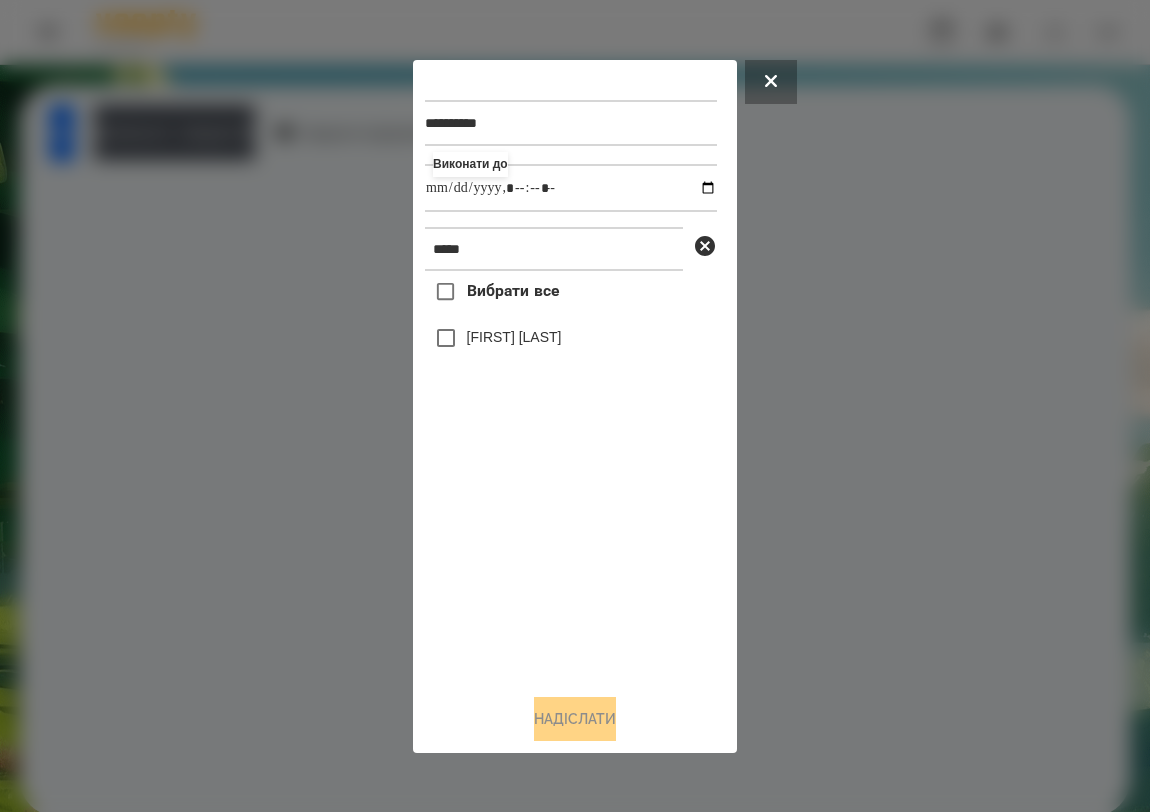type on "**********" 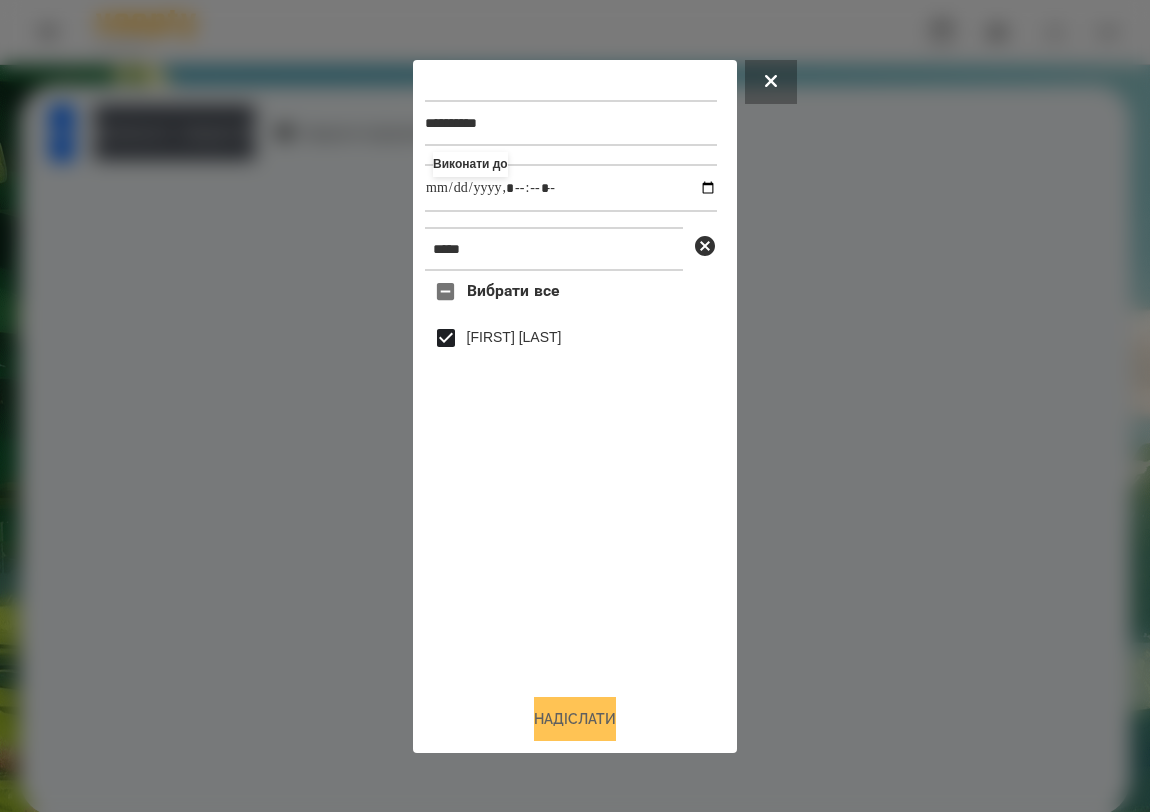 click on "Надіслати" at bounding box center [575, 719] 